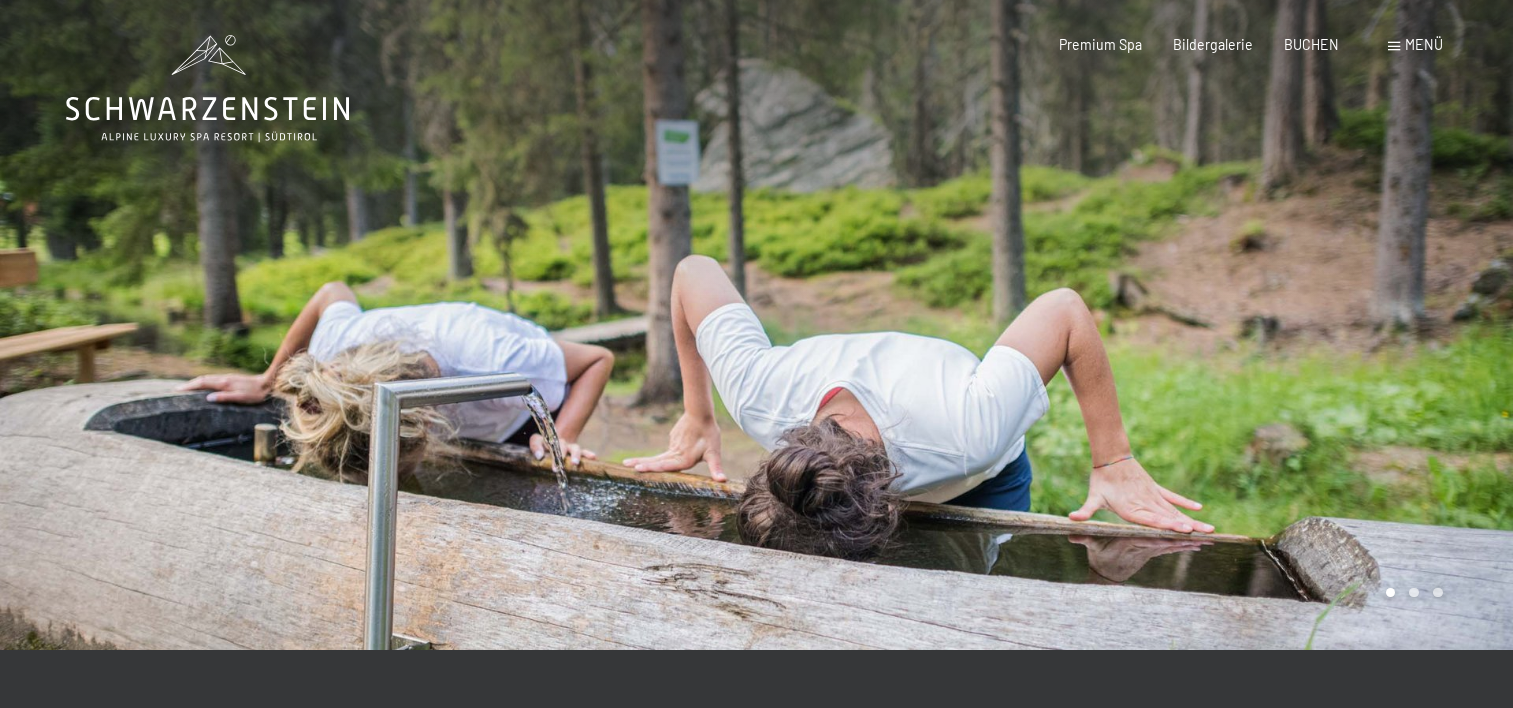 scroll, scrollTop: 0, scrollLeft: 0, axis: both 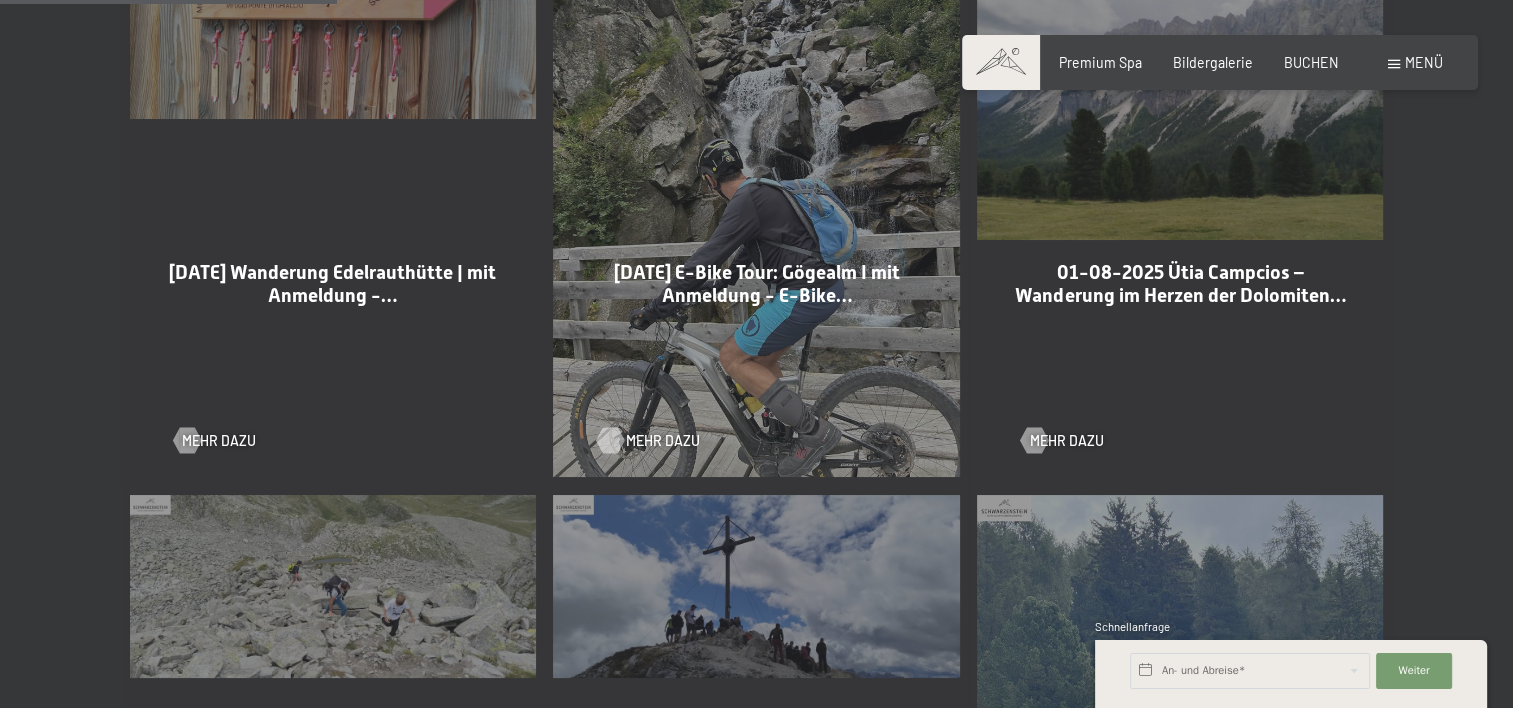 click on "Mehr dazu" at bounding box center [663, 441] 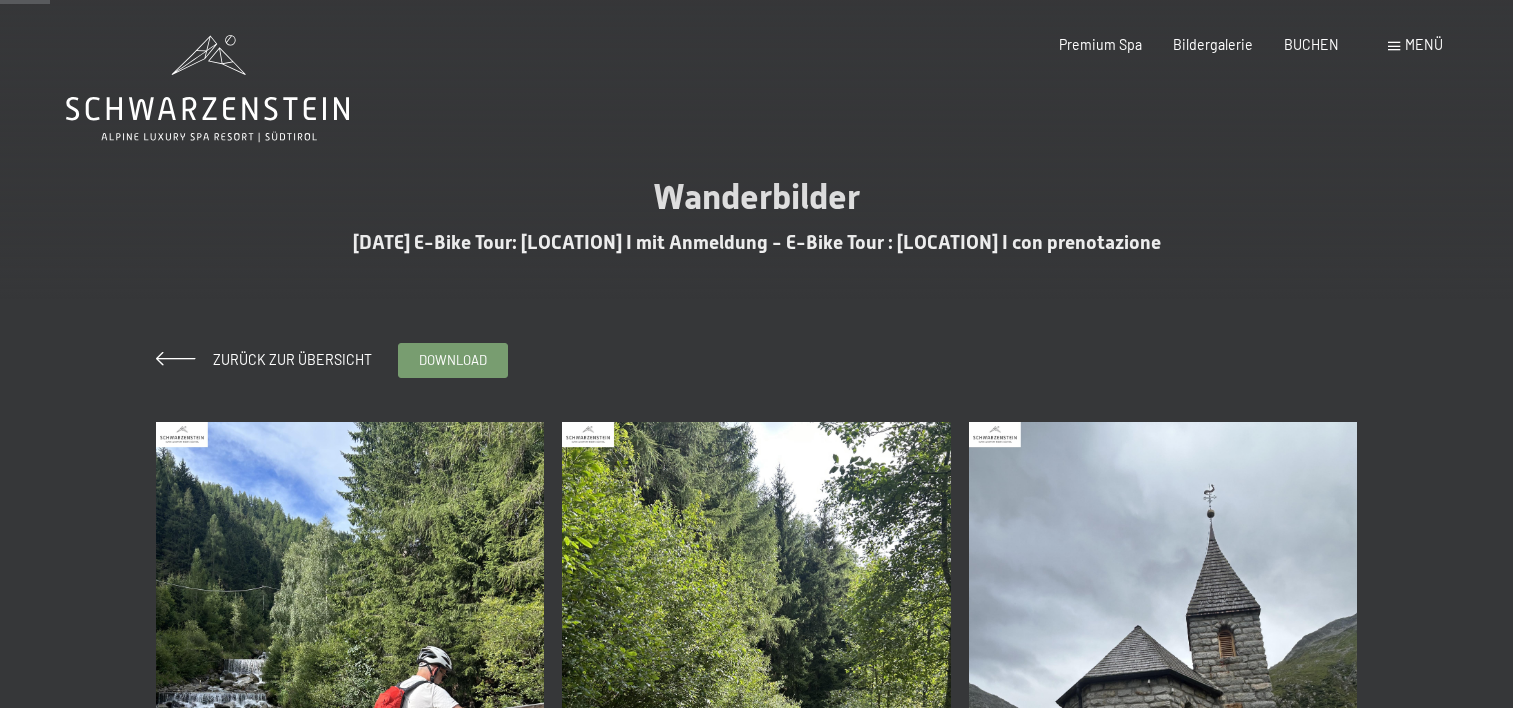 scroll, scrollTop: 300, scrollLeft: 0, axis: vertical 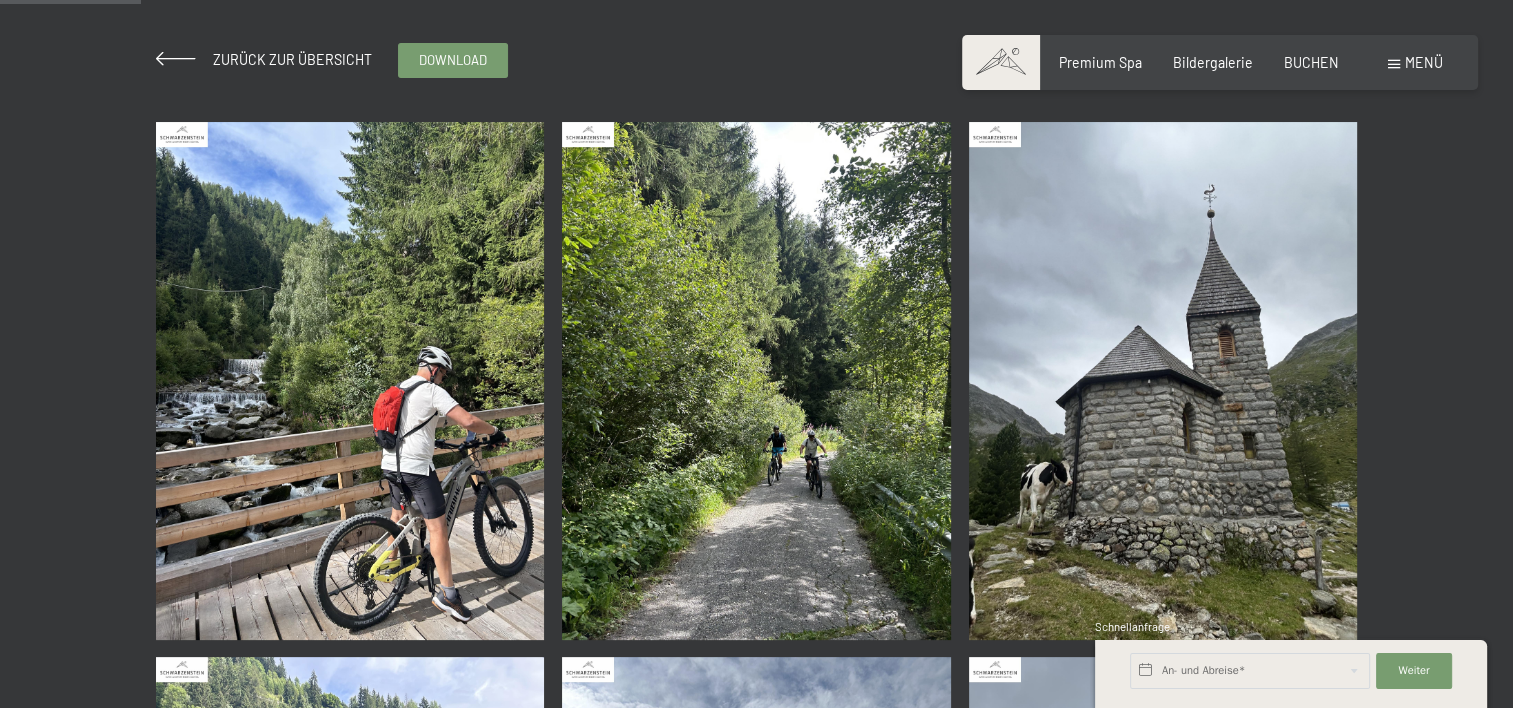 click at bounding box center [350, 381] 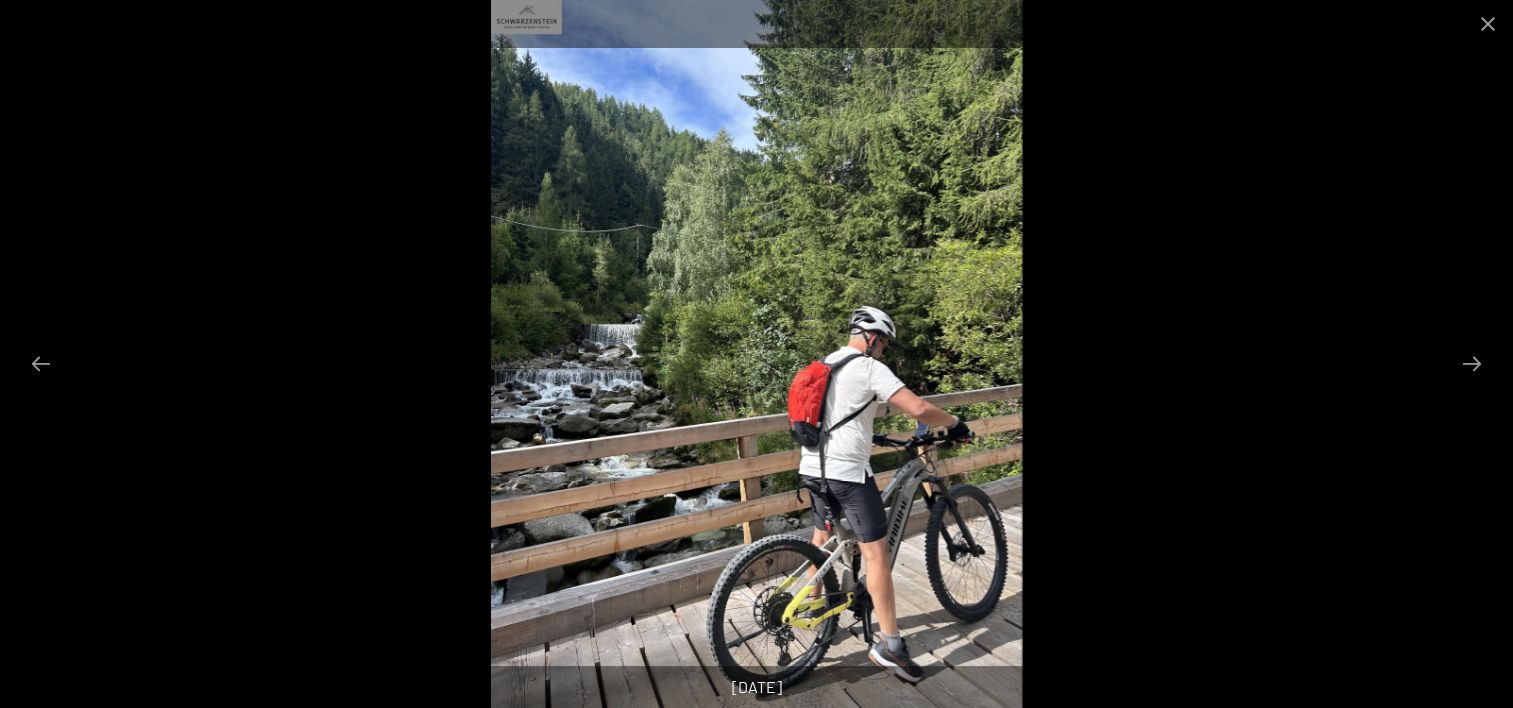 scroll, scrollTop: 600, scrollLeft: 0, axis: vertical 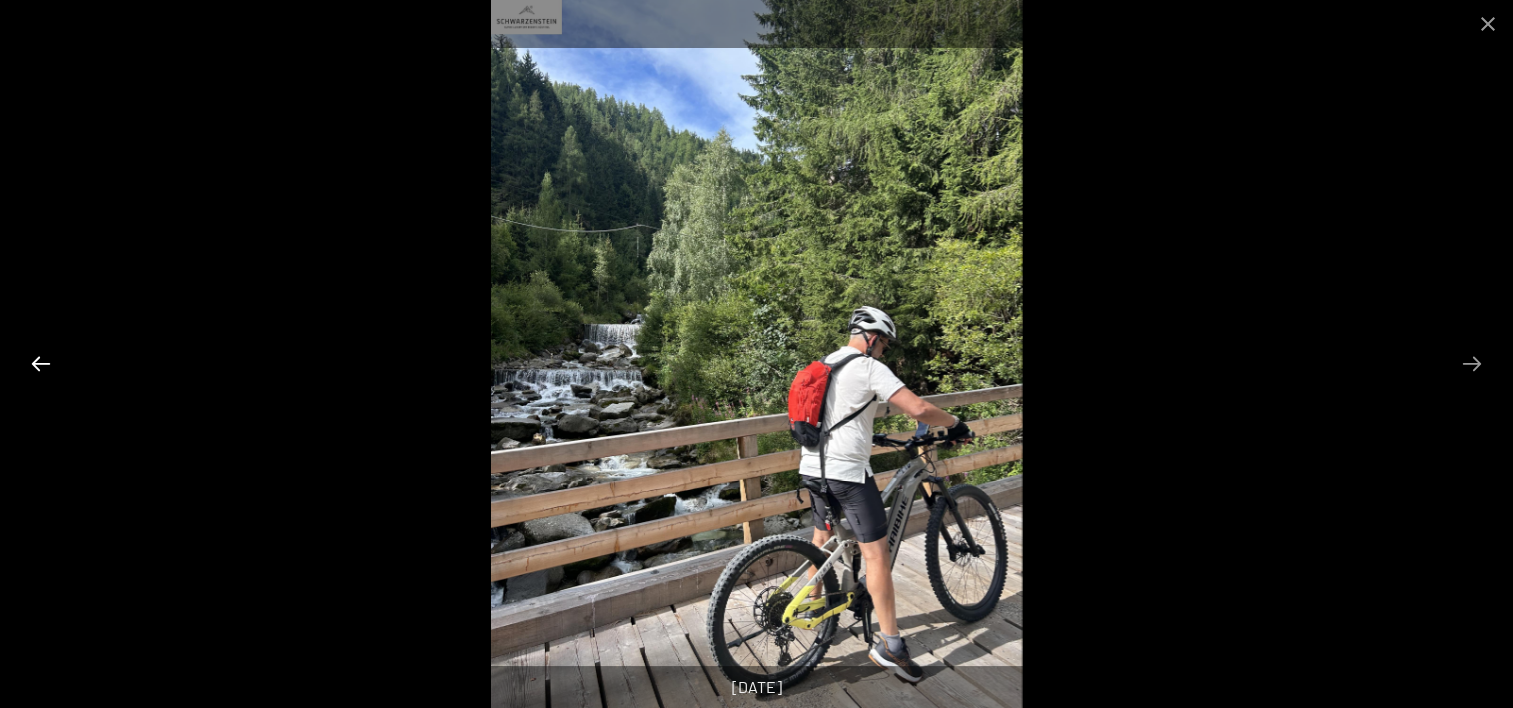 click at bounding box center (41, 363) 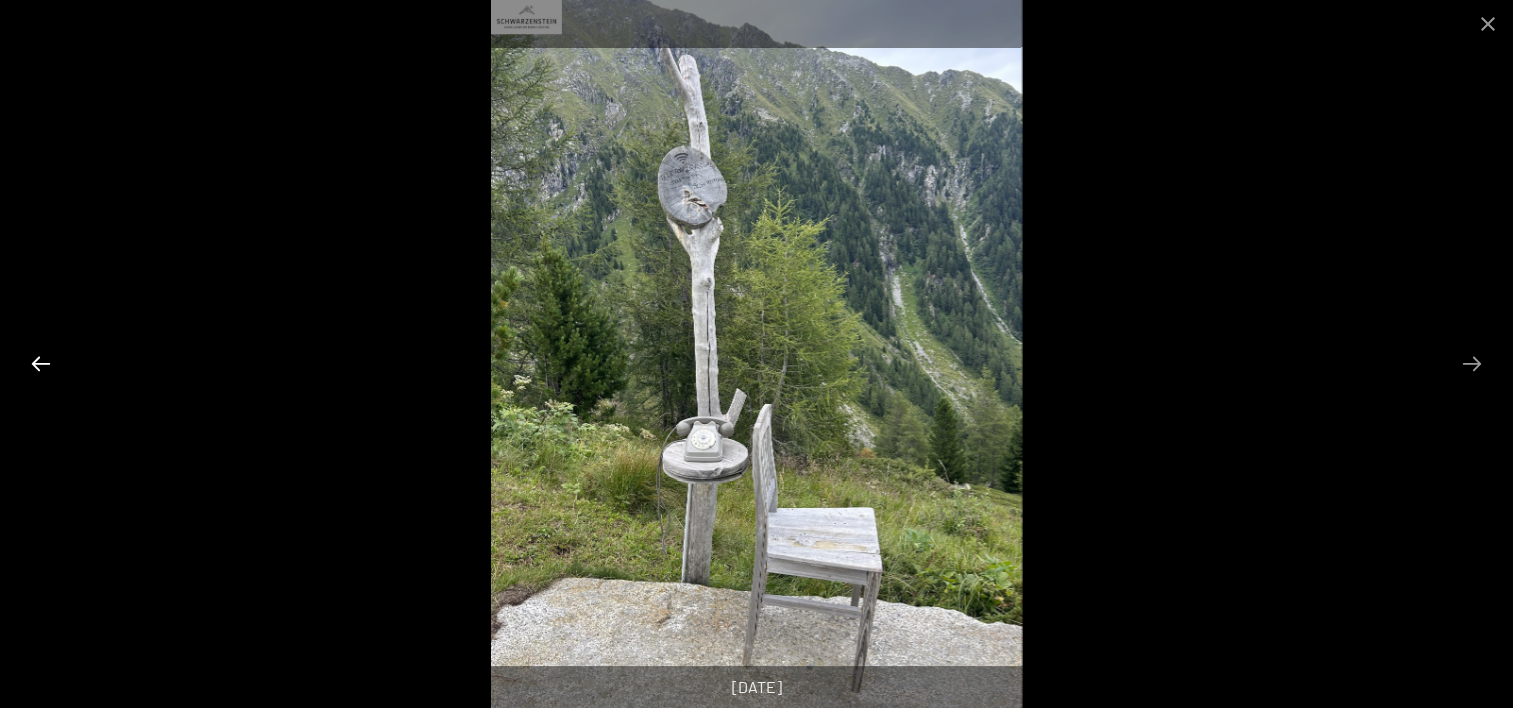 click at bounding box center [41, 363] 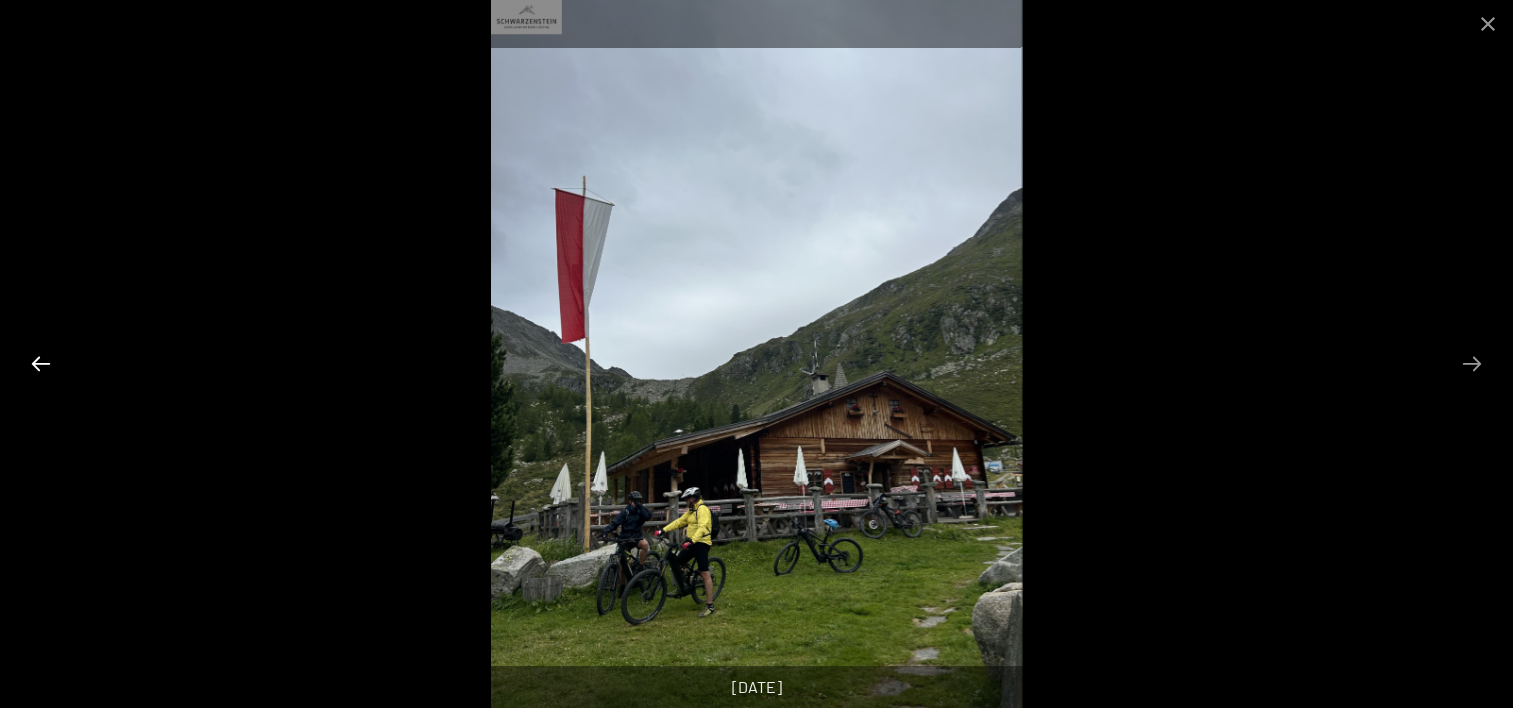 click at bounding box center (41, 363) 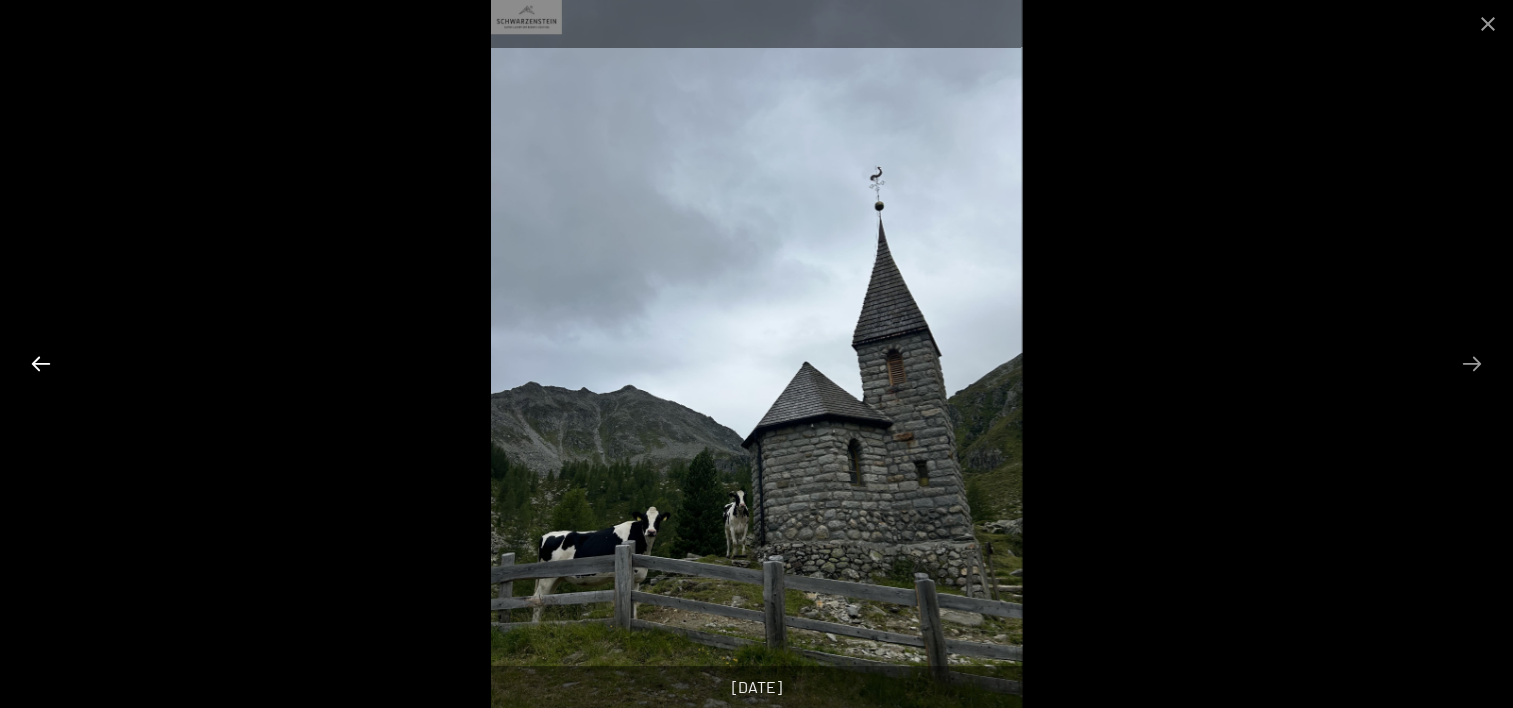 click at bounding box center (41, 363) 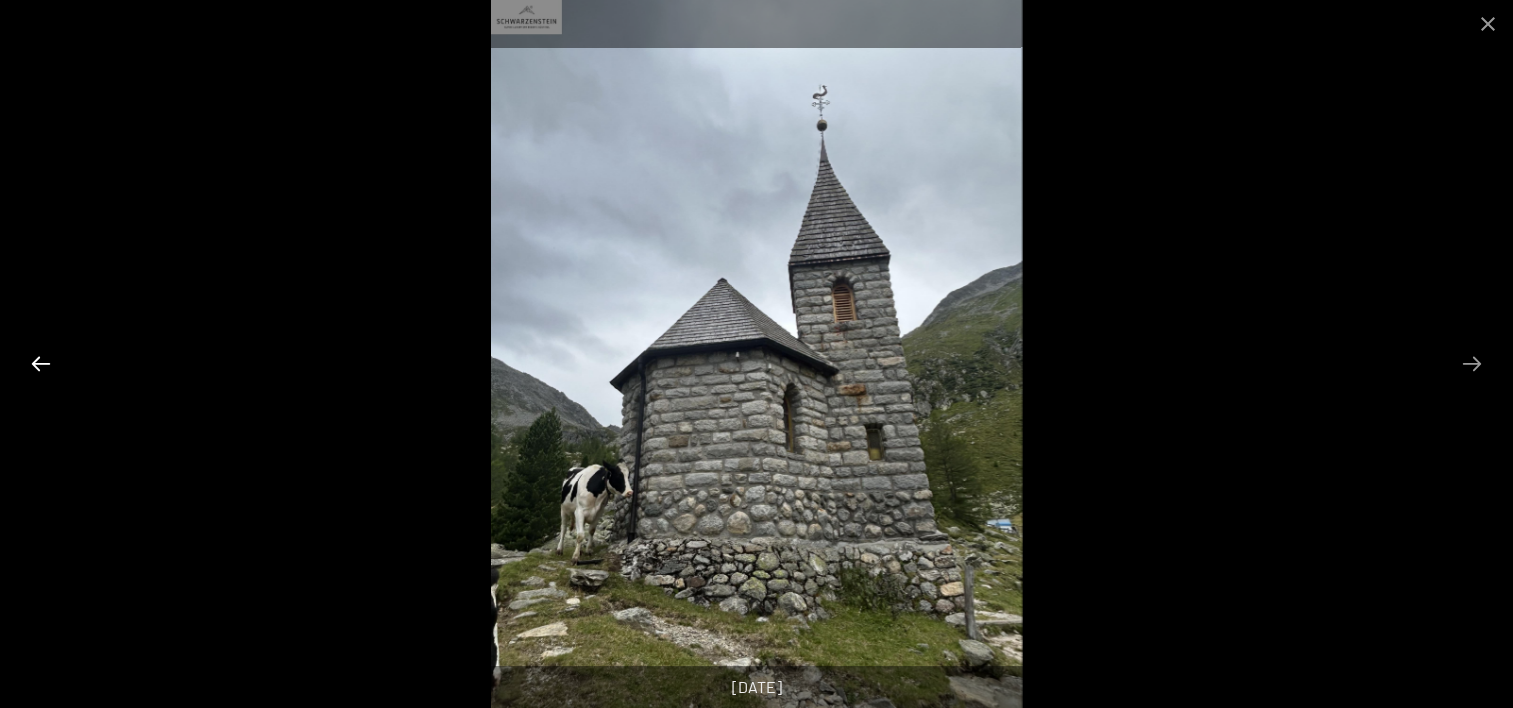 click at bounding box center [41, 363] 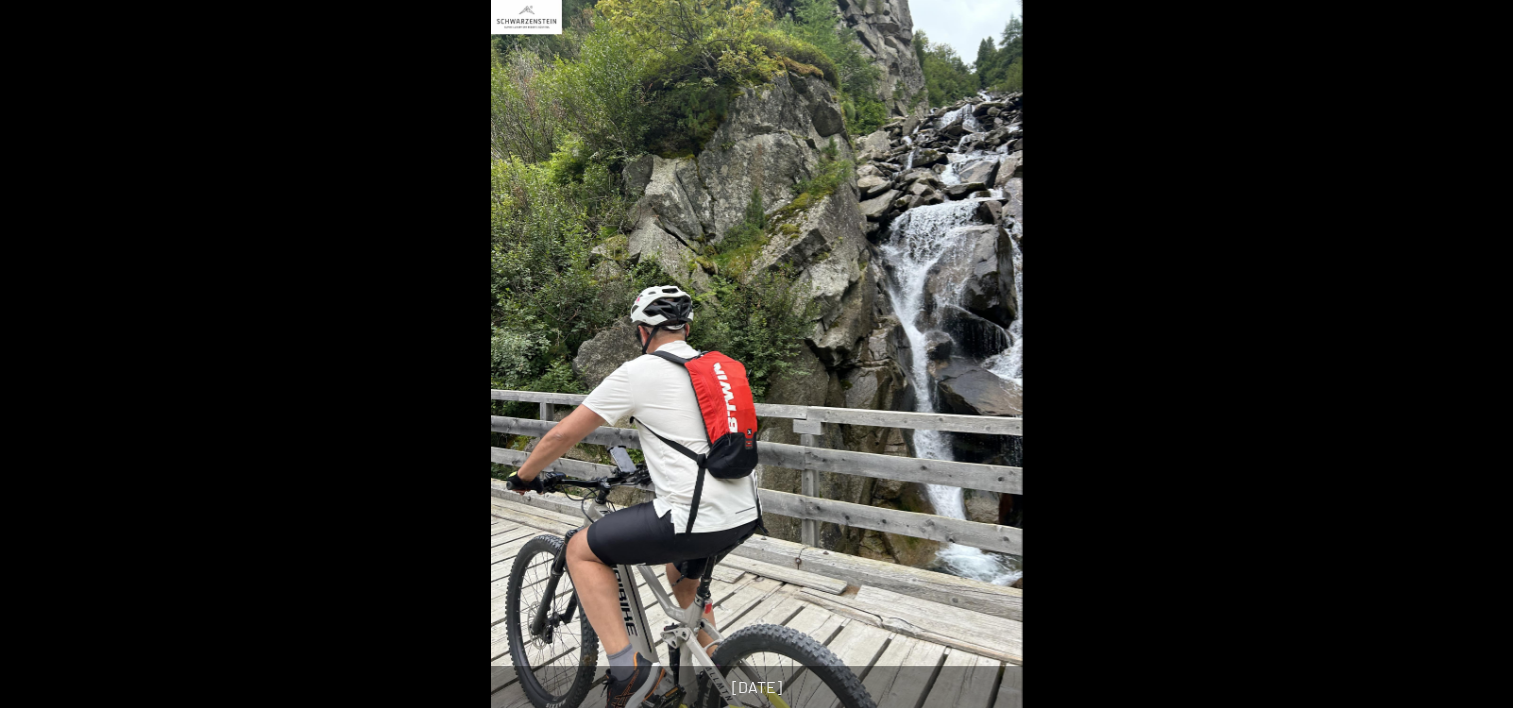 click at bounding box center [31, 363] 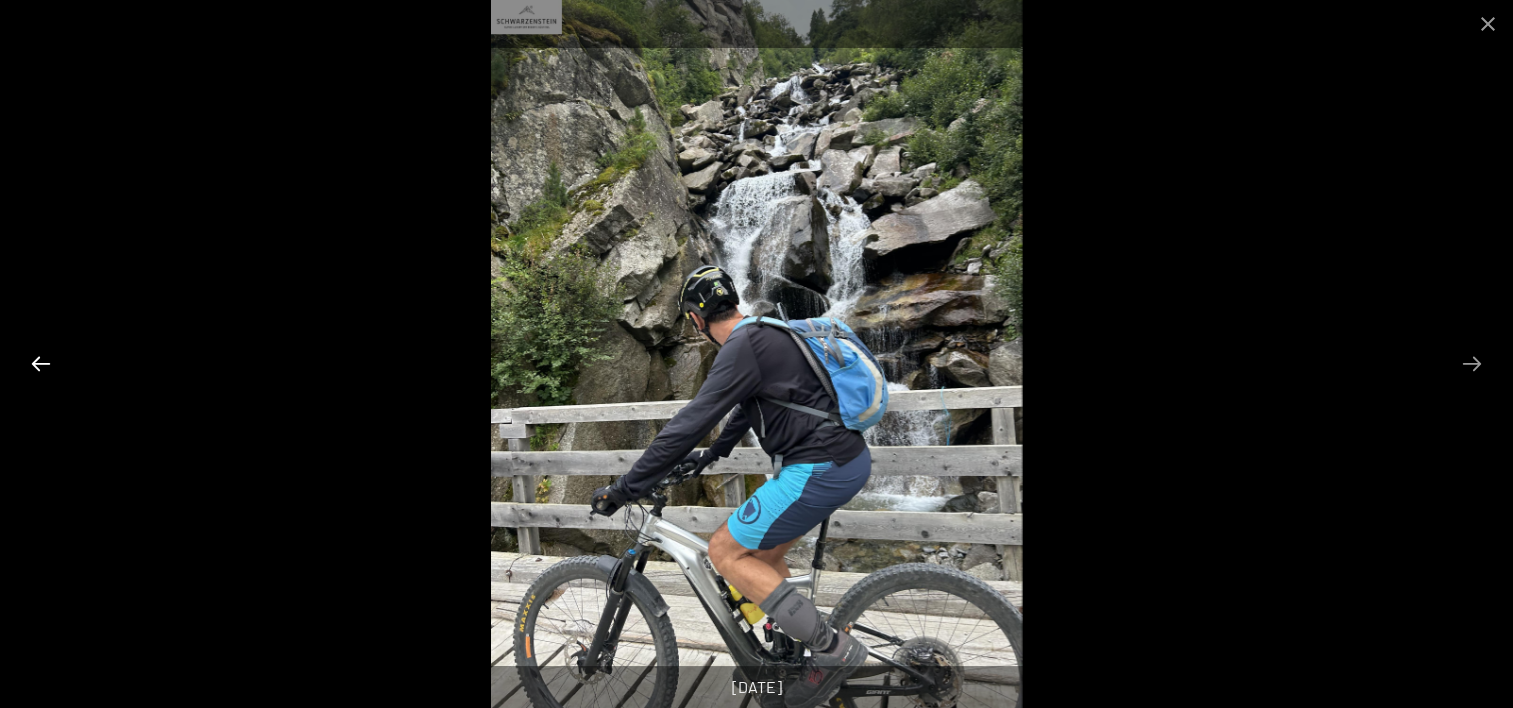 click at bounding box center (41, 363) 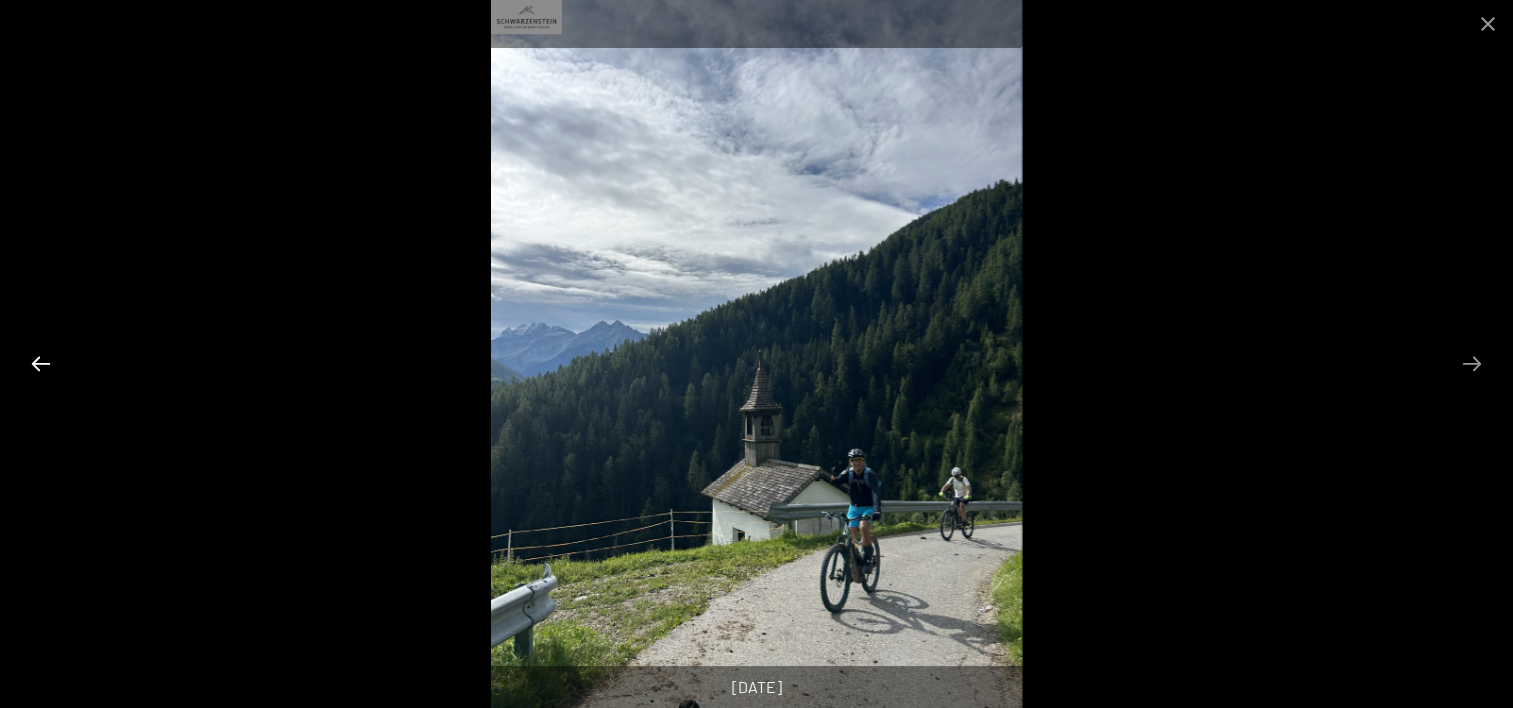 click at bounding box center [41, 363] 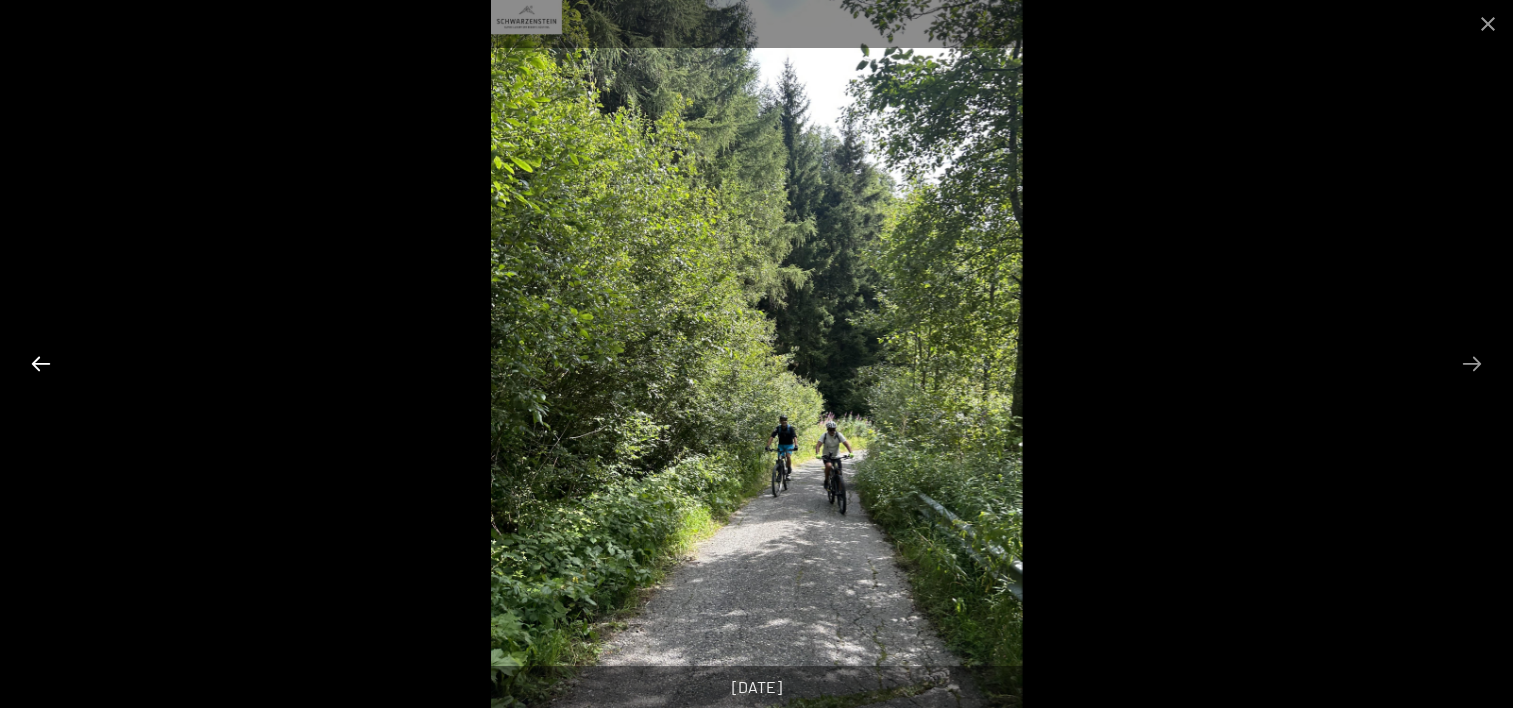 click at bounding box center (41, 363) 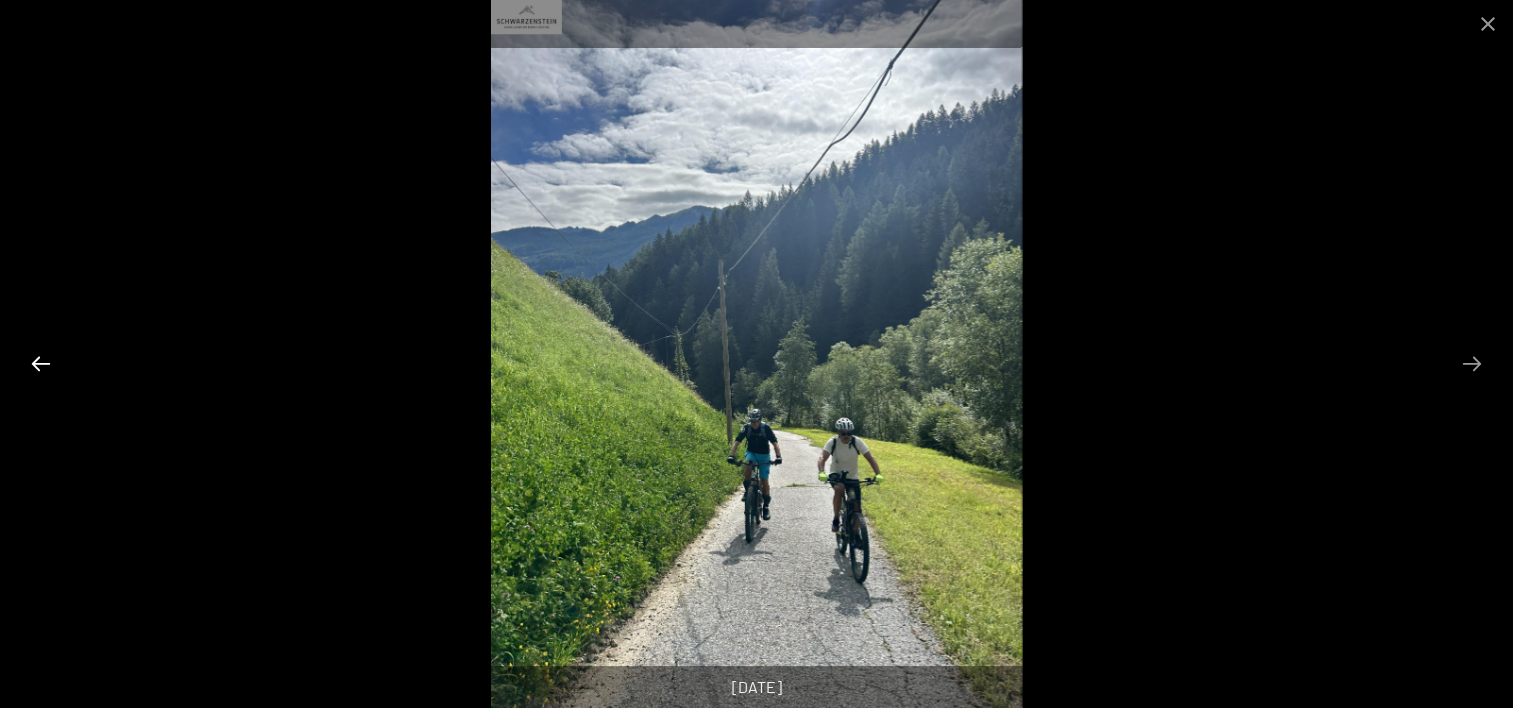 click at bounding box center (41, 363) 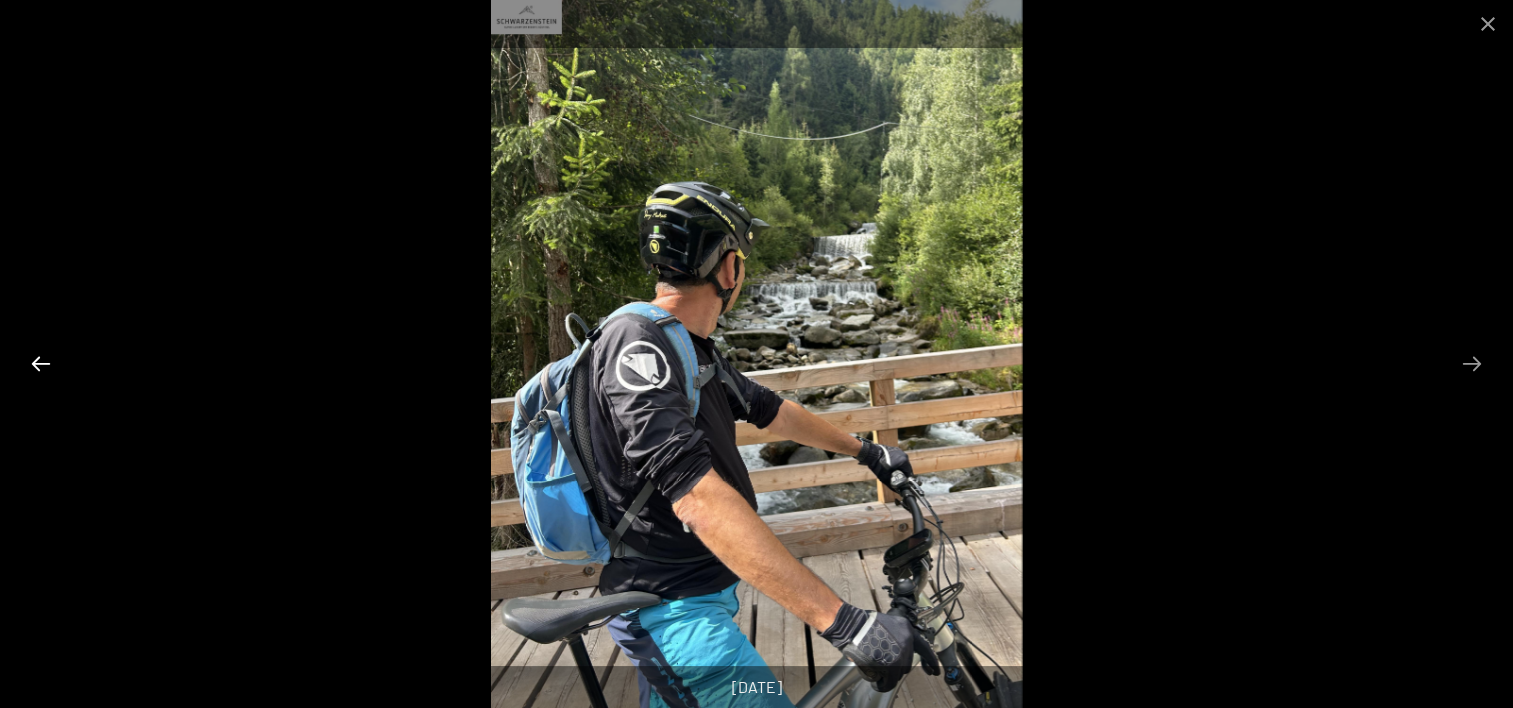 click at bounding box center (41, 363) 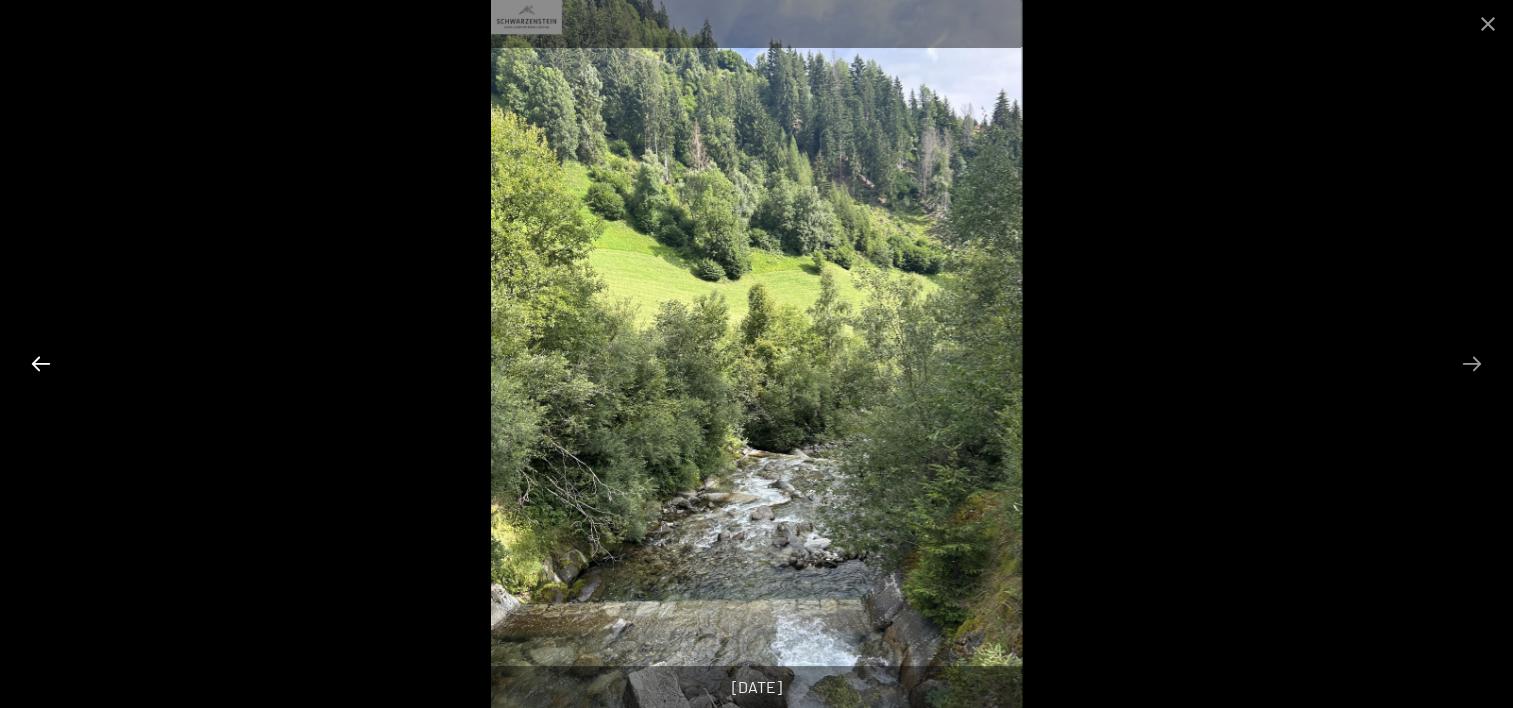 click at bounding box center [41, 363] 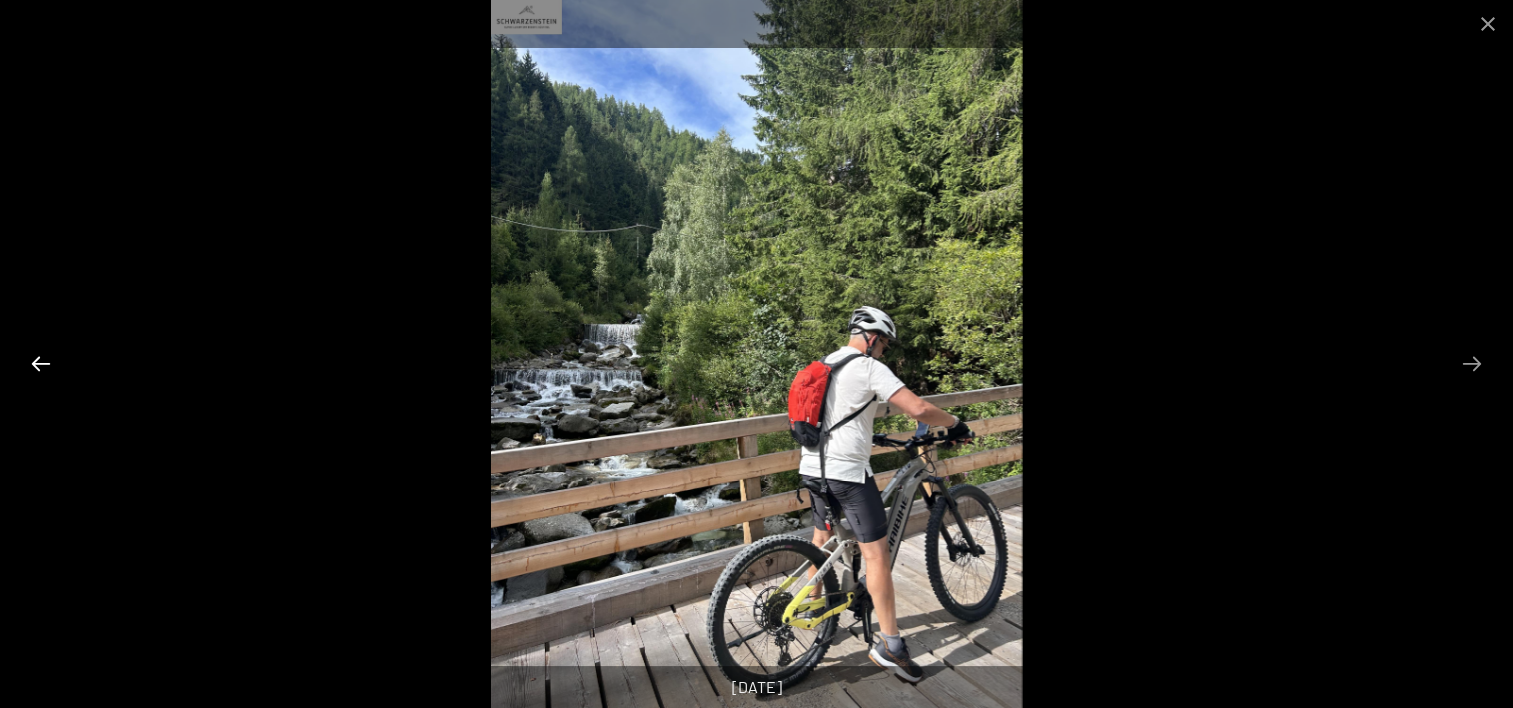 click at bounding box center [41, 363] 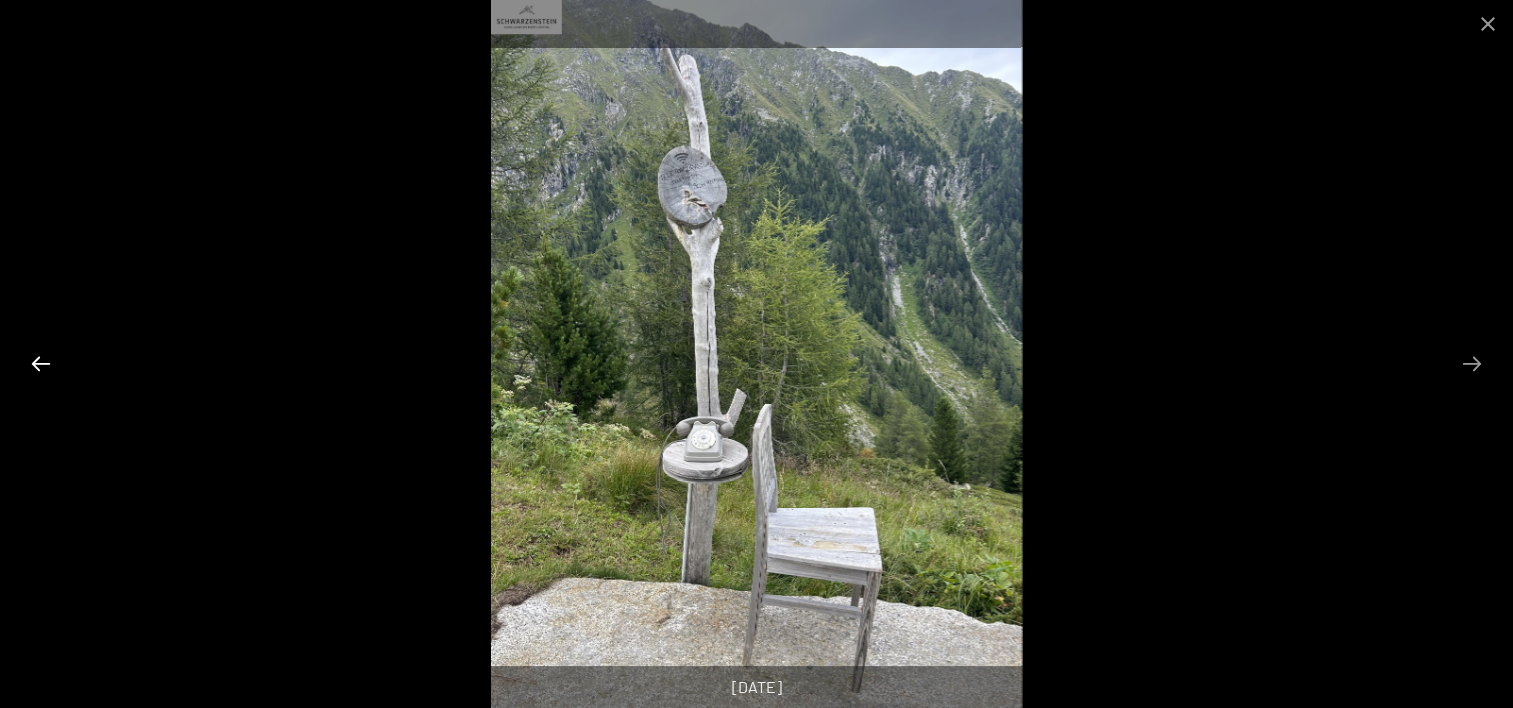 click at bounding box center (41, 363) 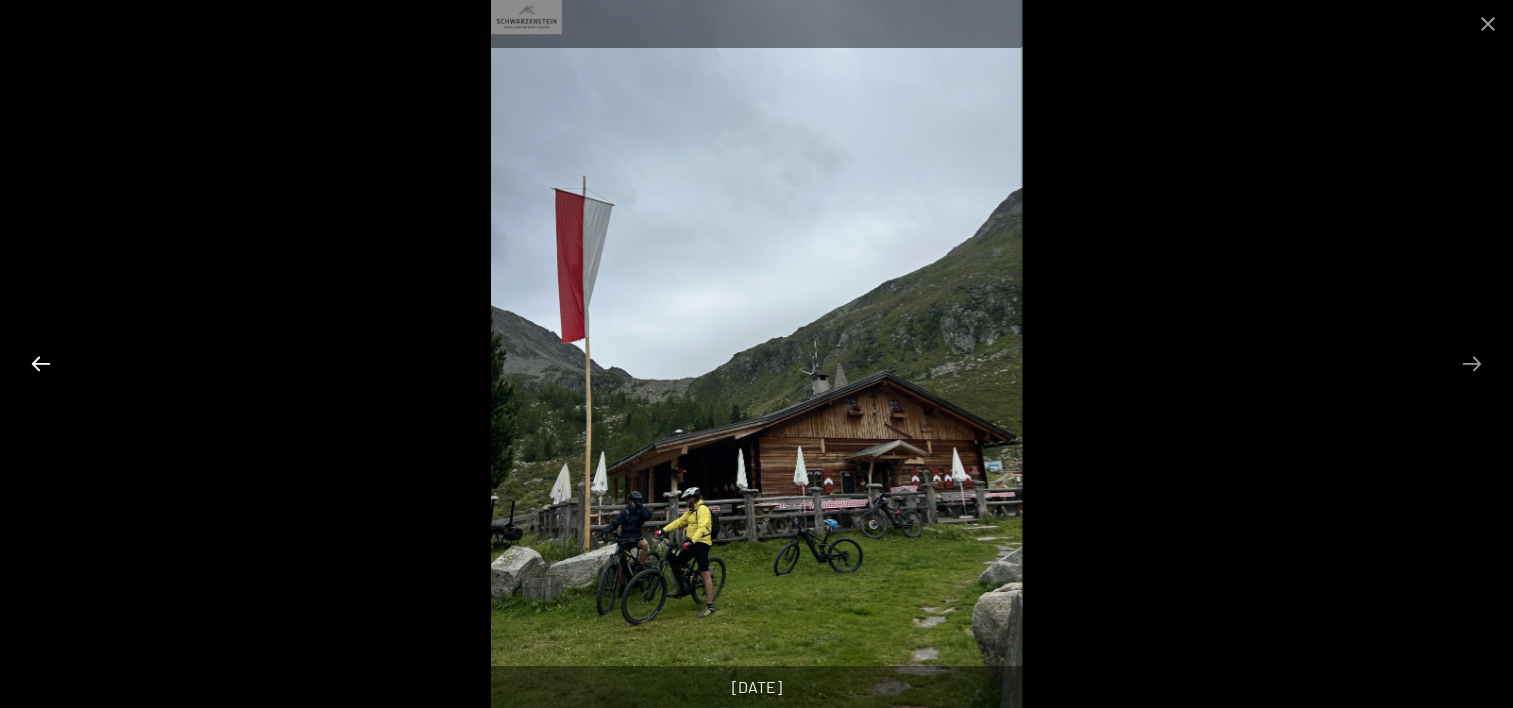click at bounding box center [41, 363] 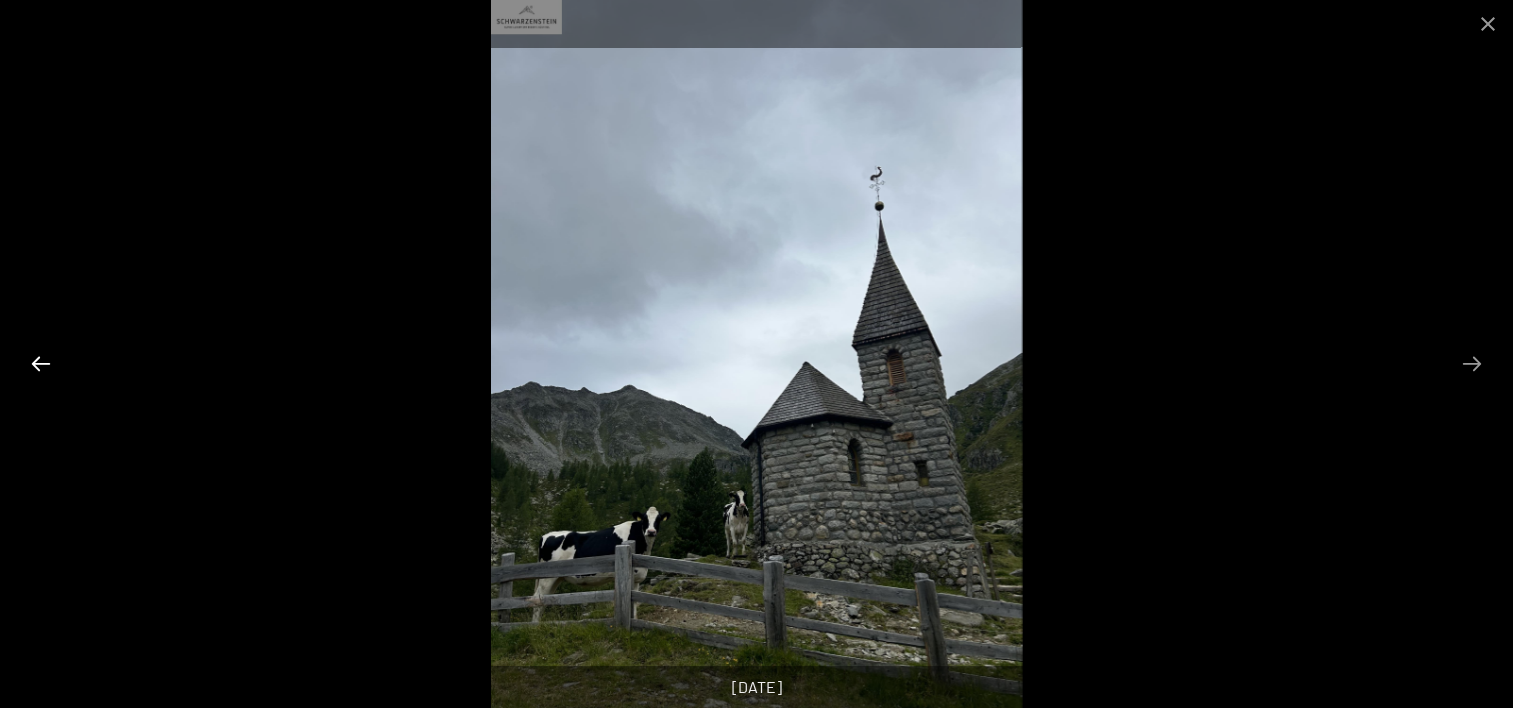 click at bounding box center (41, 363) 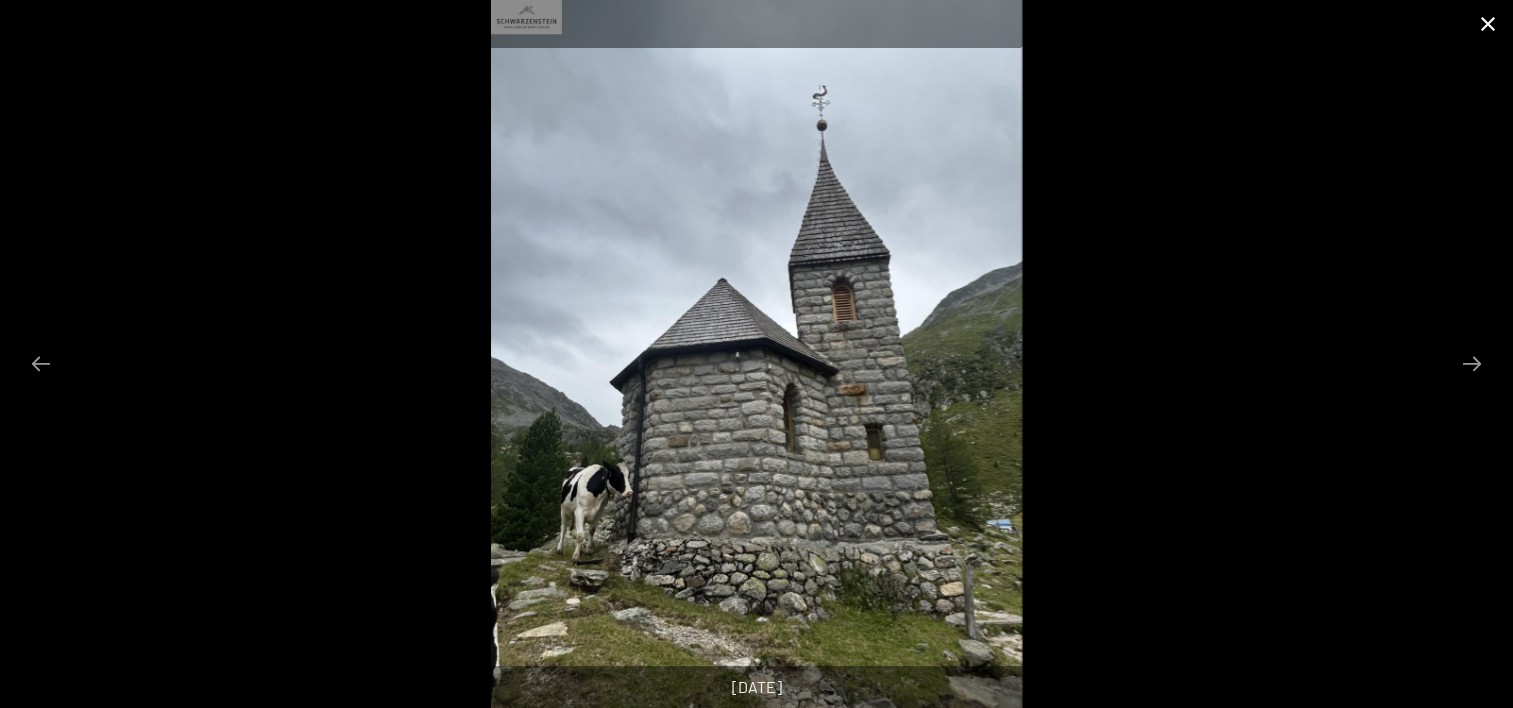 click at bounding box center (1488, 23) 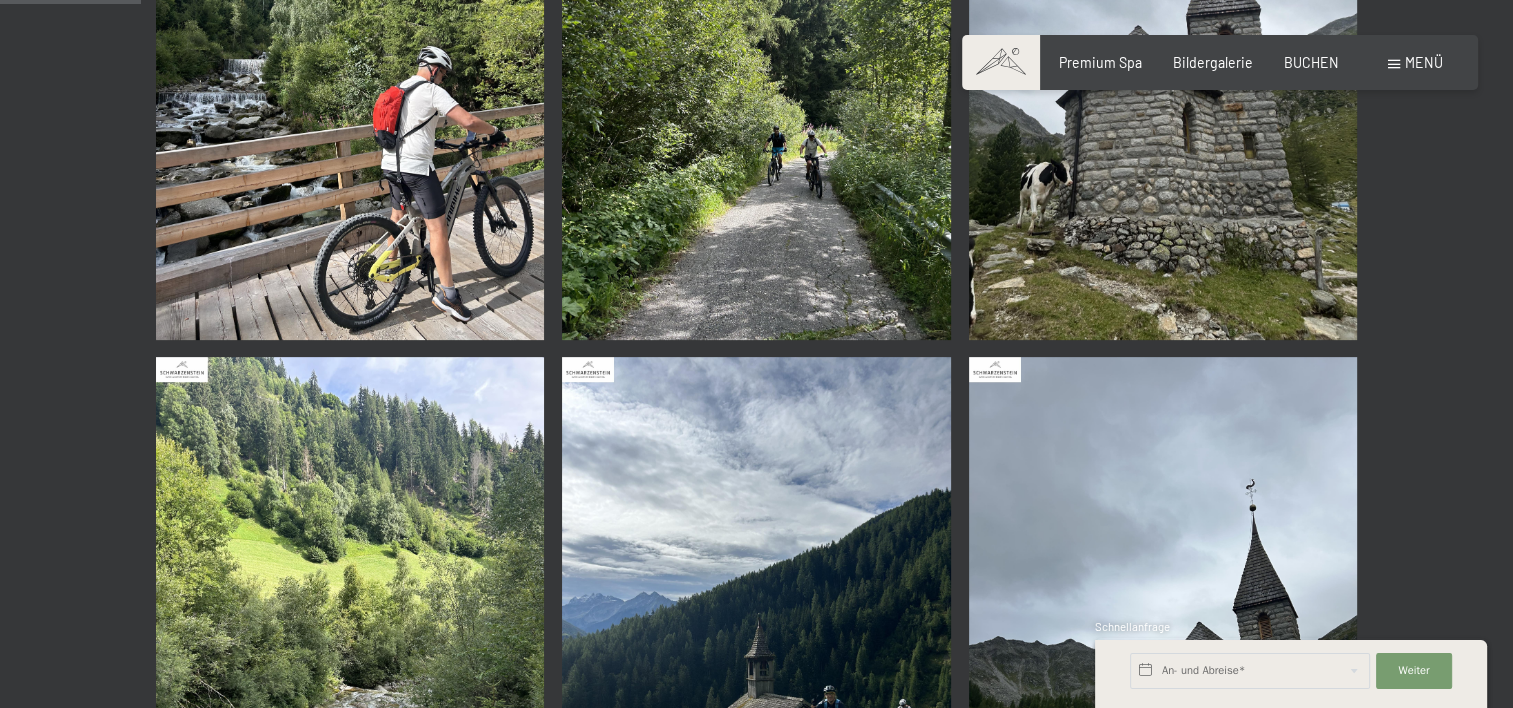 scroll, scrollTop: 300, scrollLeft: 0, axis: vertical 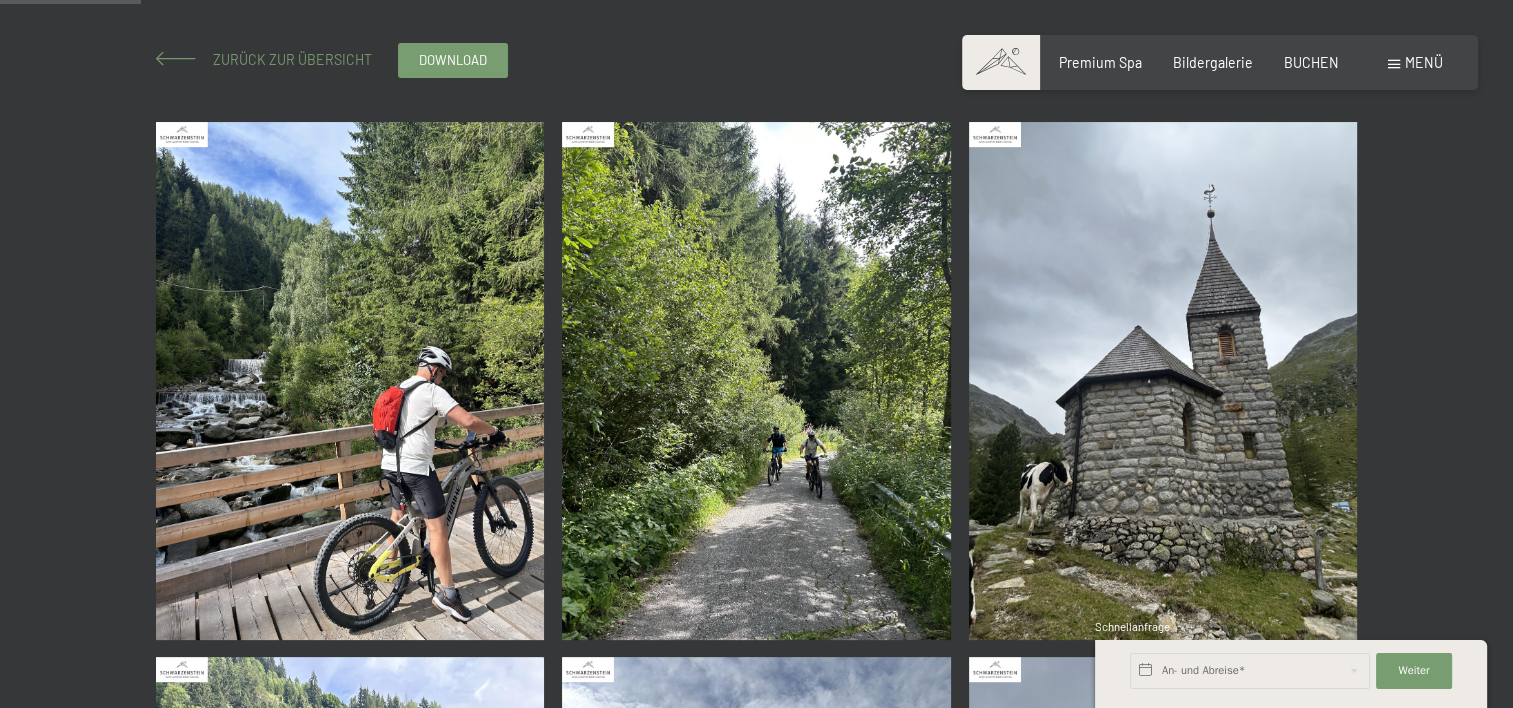 click on "Zurück zur Übersicht" at bounding box center (285, 59) 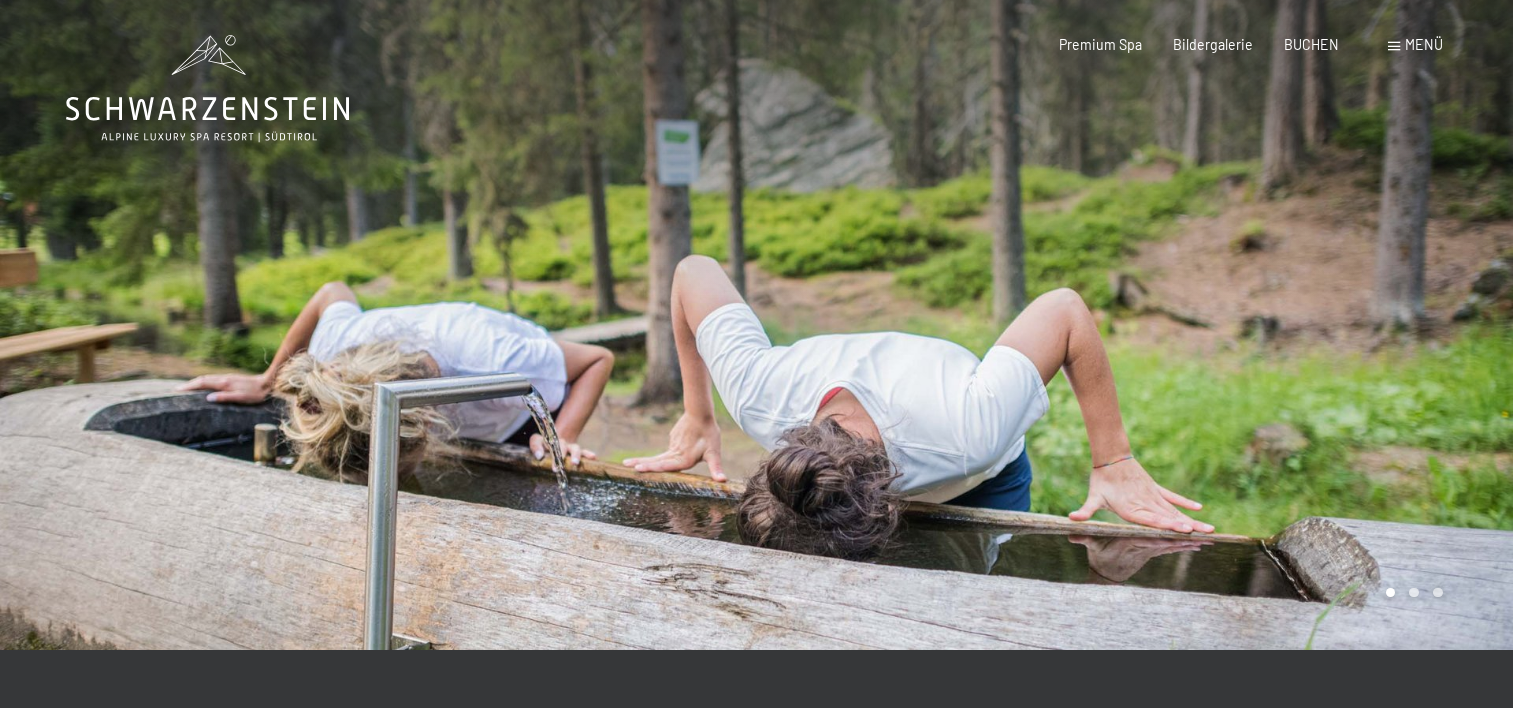 scroll, scrollTop: 0, scrollLeft: 0, axis: both 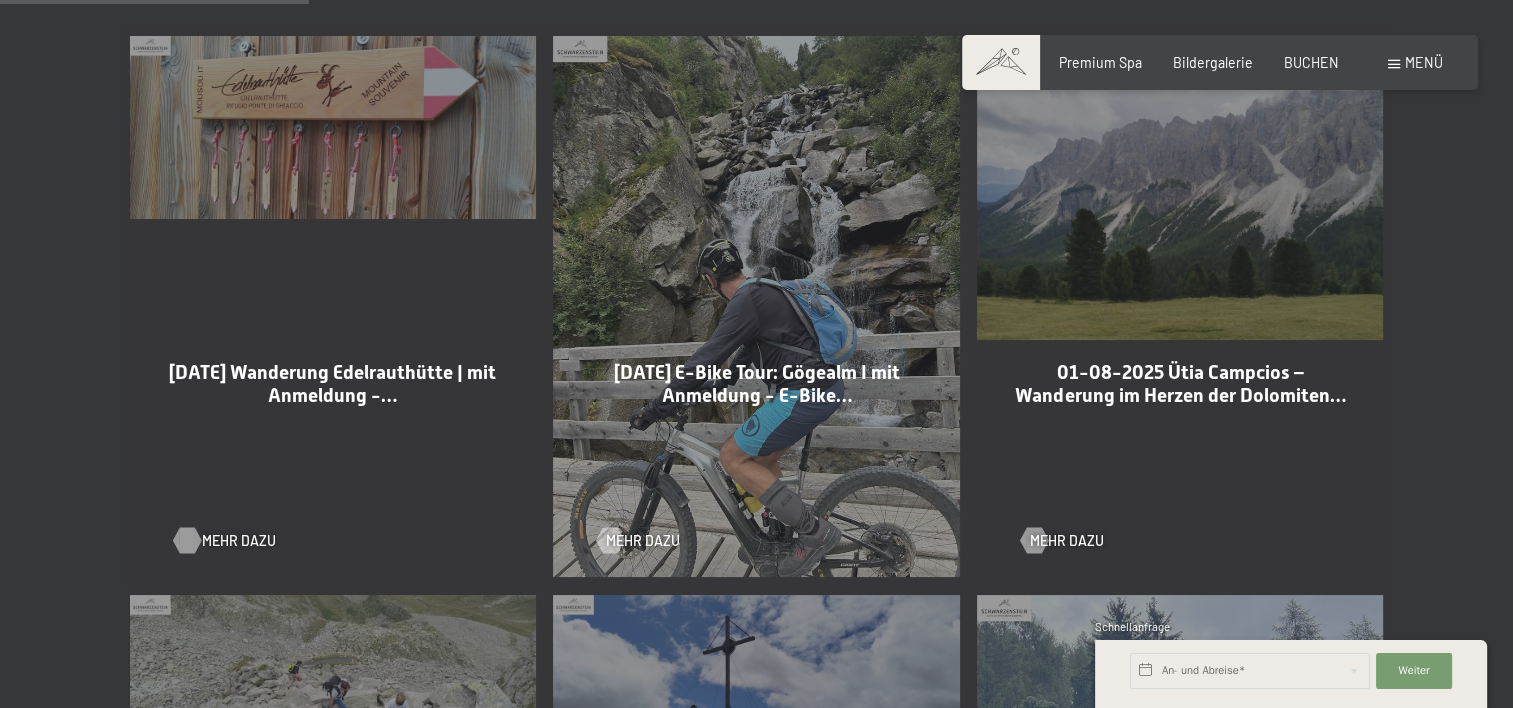 click on "Mehr dazu" at bounding box center [239, 541] 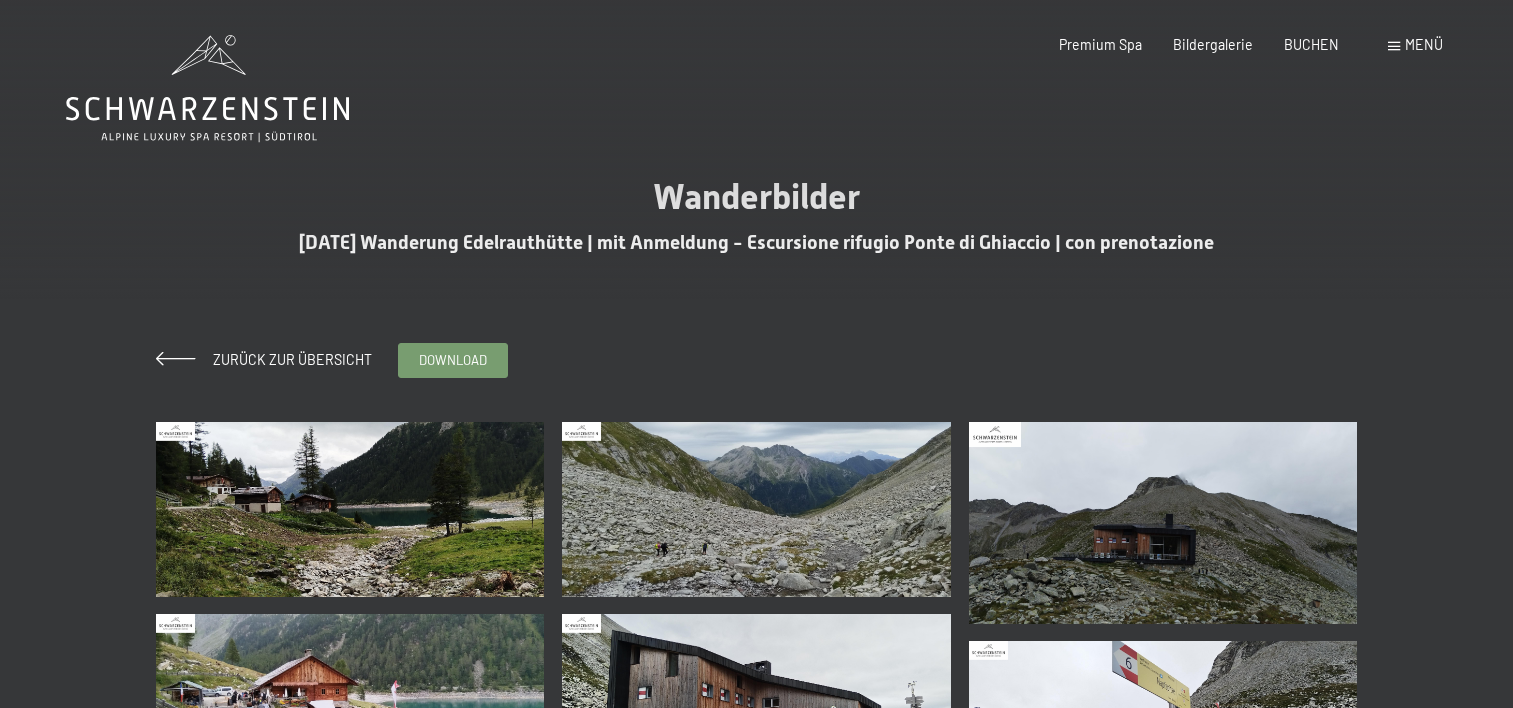 scroll, scrollTop: 0, scrollLeft: 0, axis: both 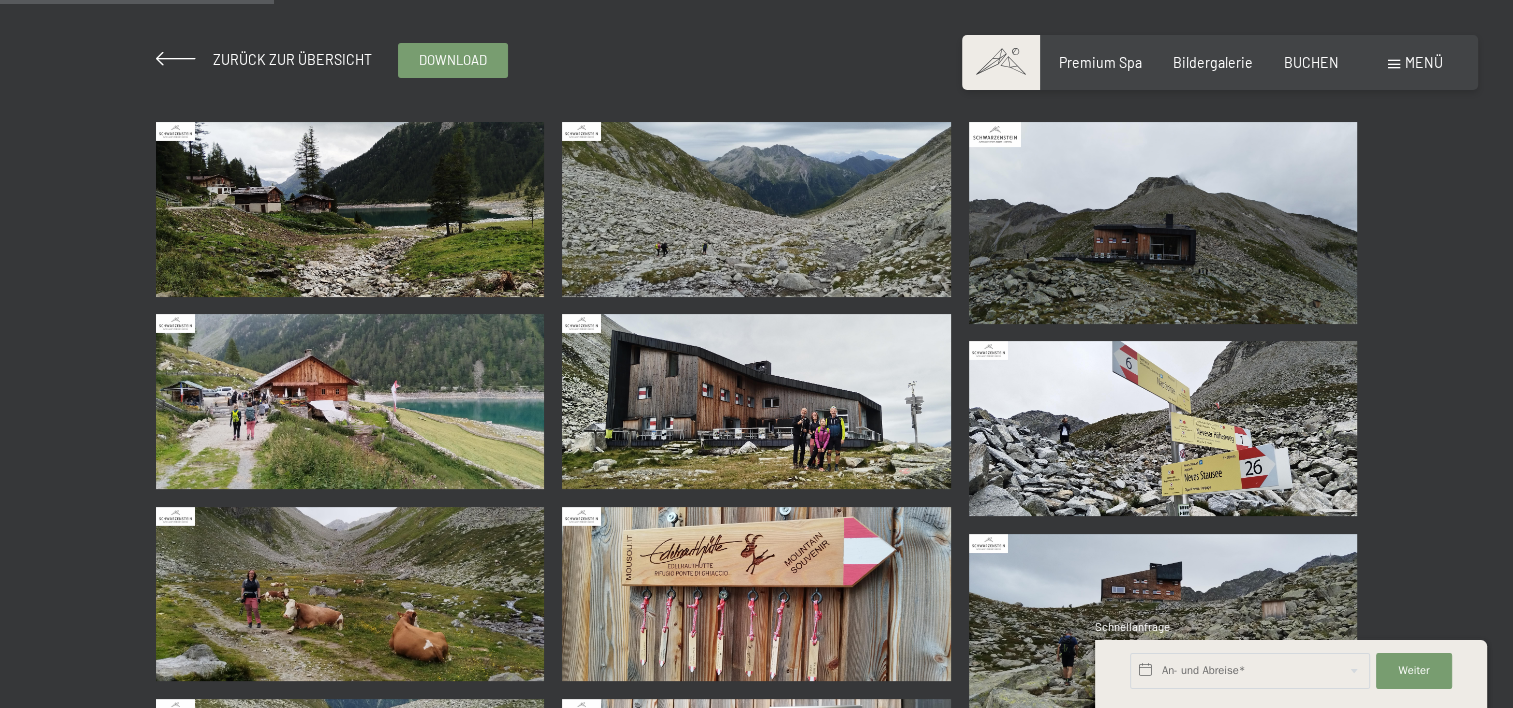 click at bounding box center (350, 209) 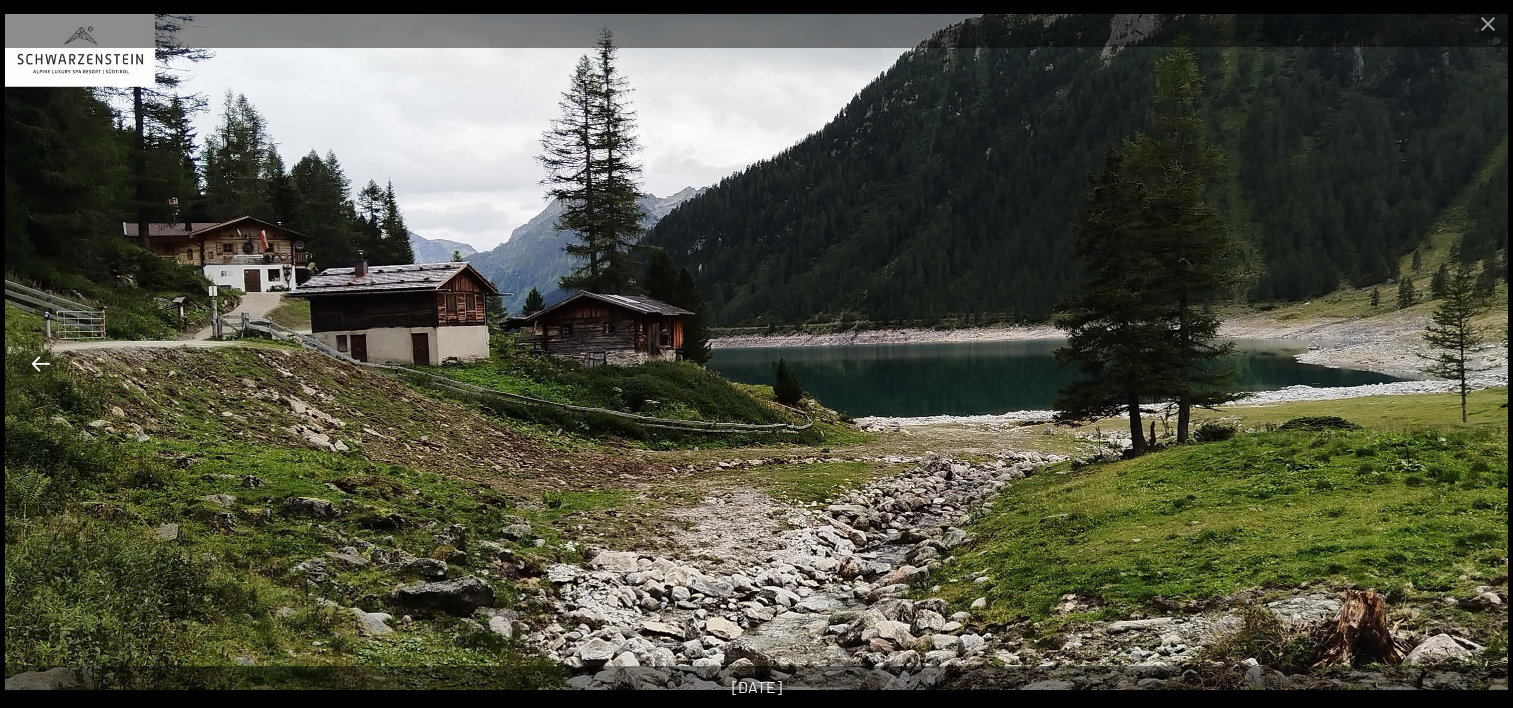 click at bounding box center (41, 363) 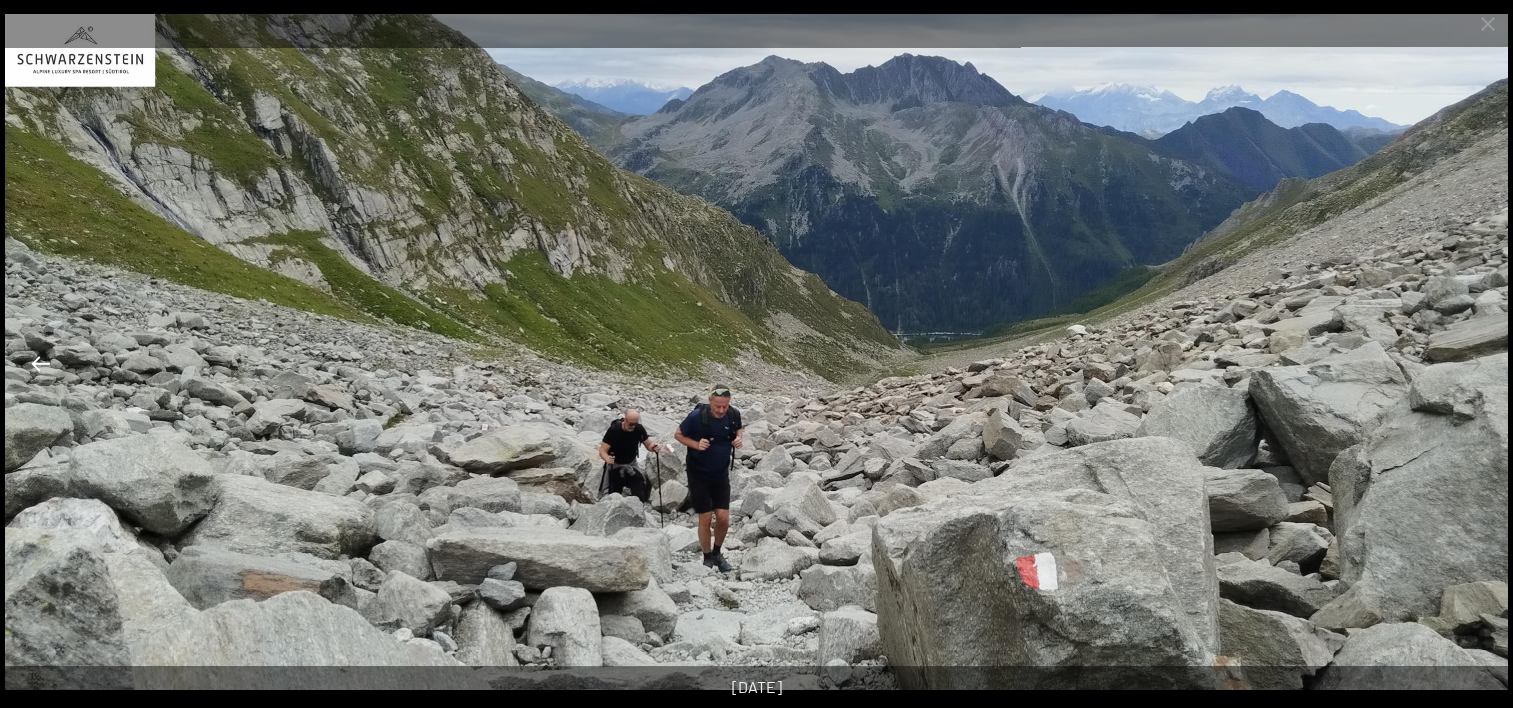 click at bounding box center [41, 363] 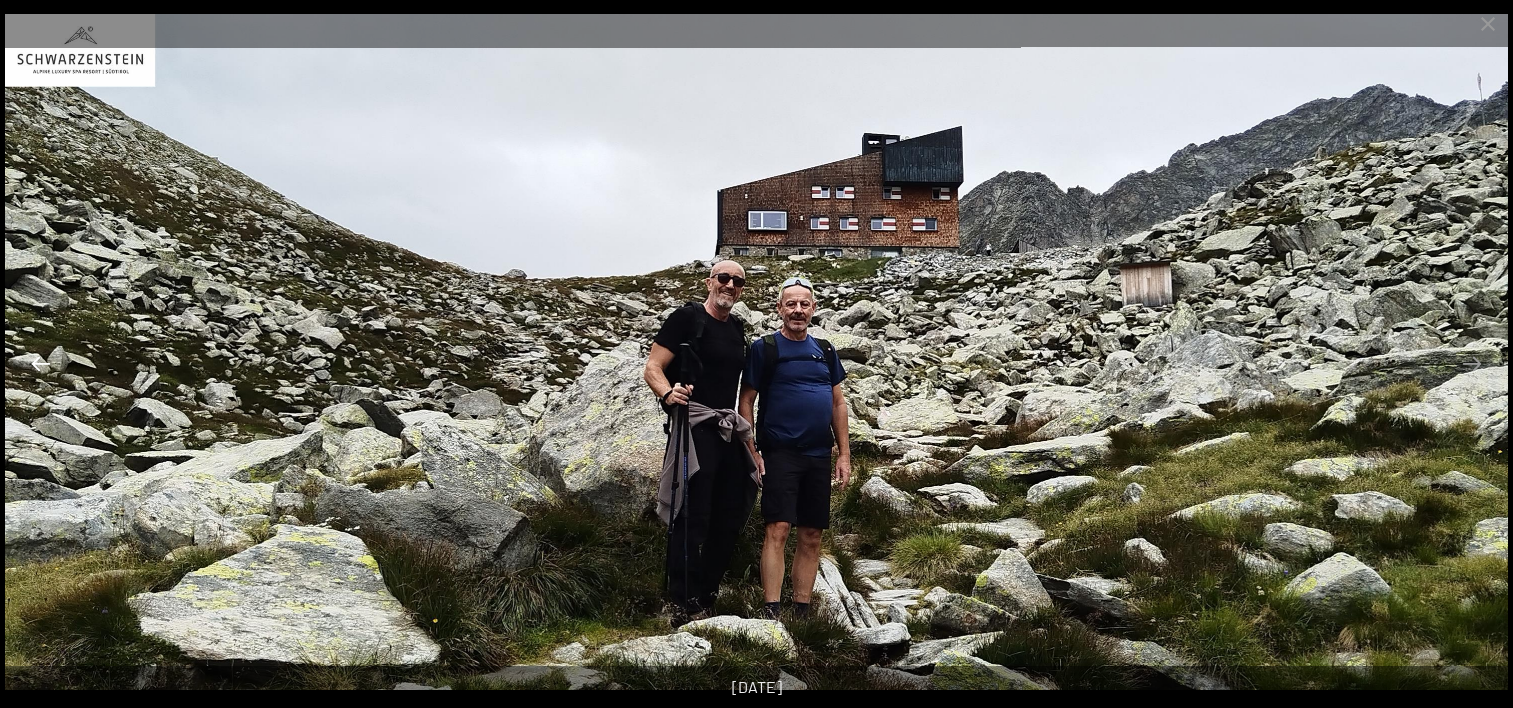 click at bounding box center (41, 363) 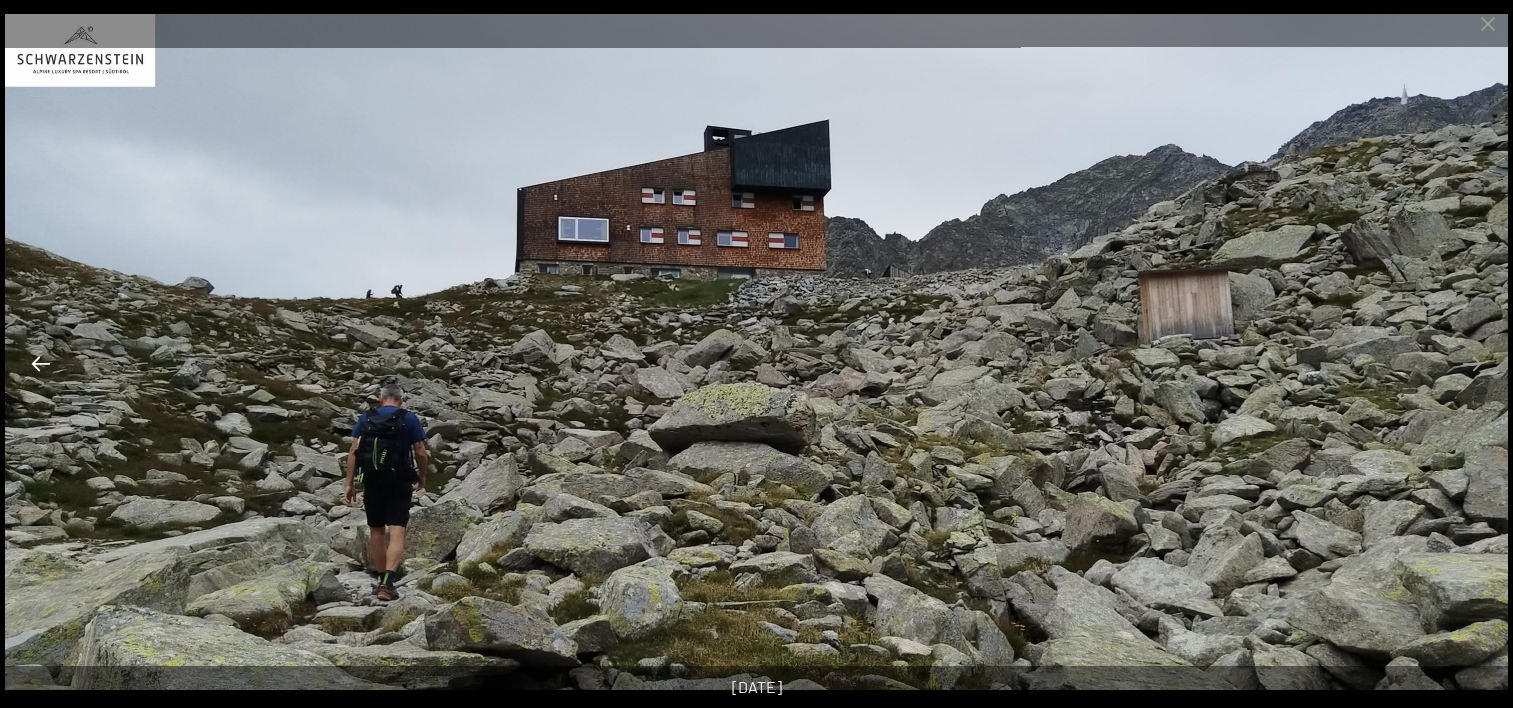 click at bounding box center (41, 363) 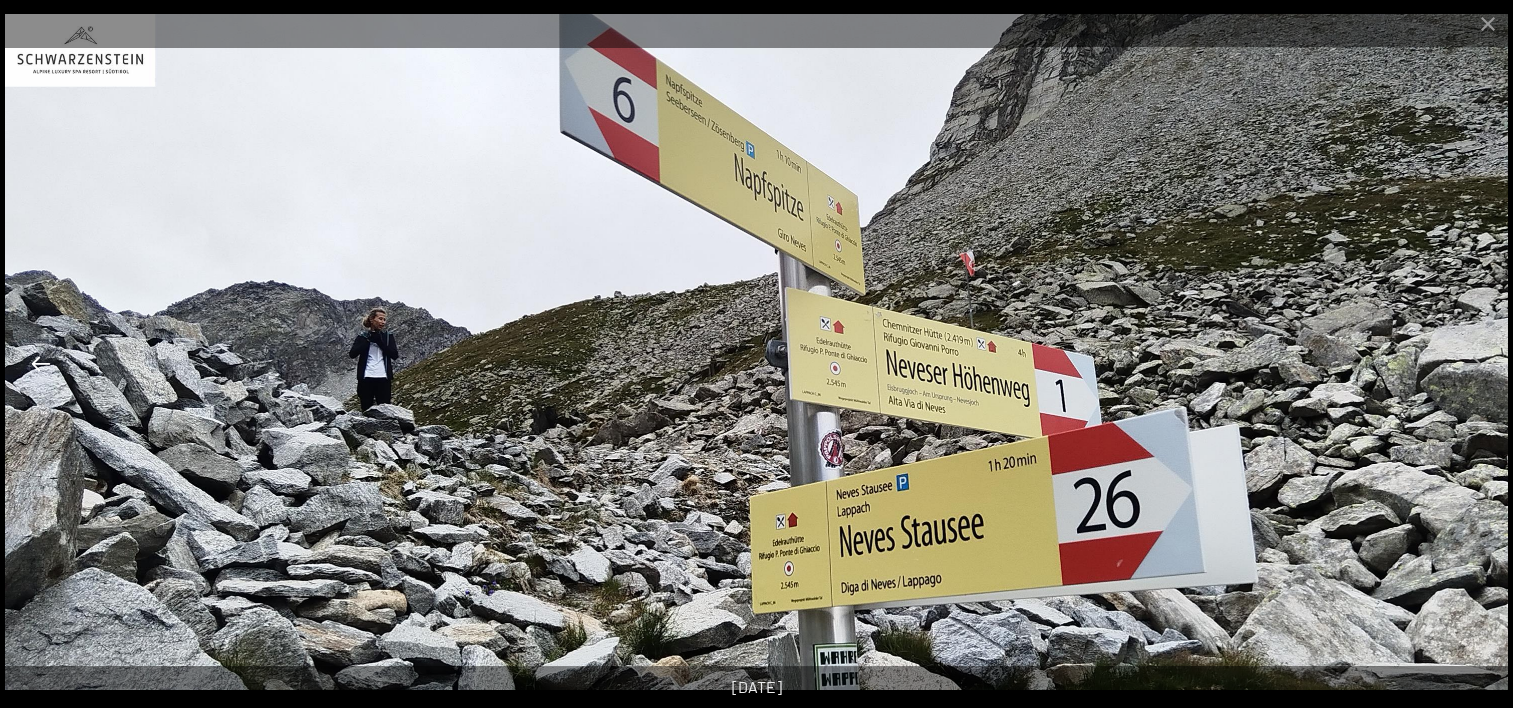 click at bounding box center (41, 363) 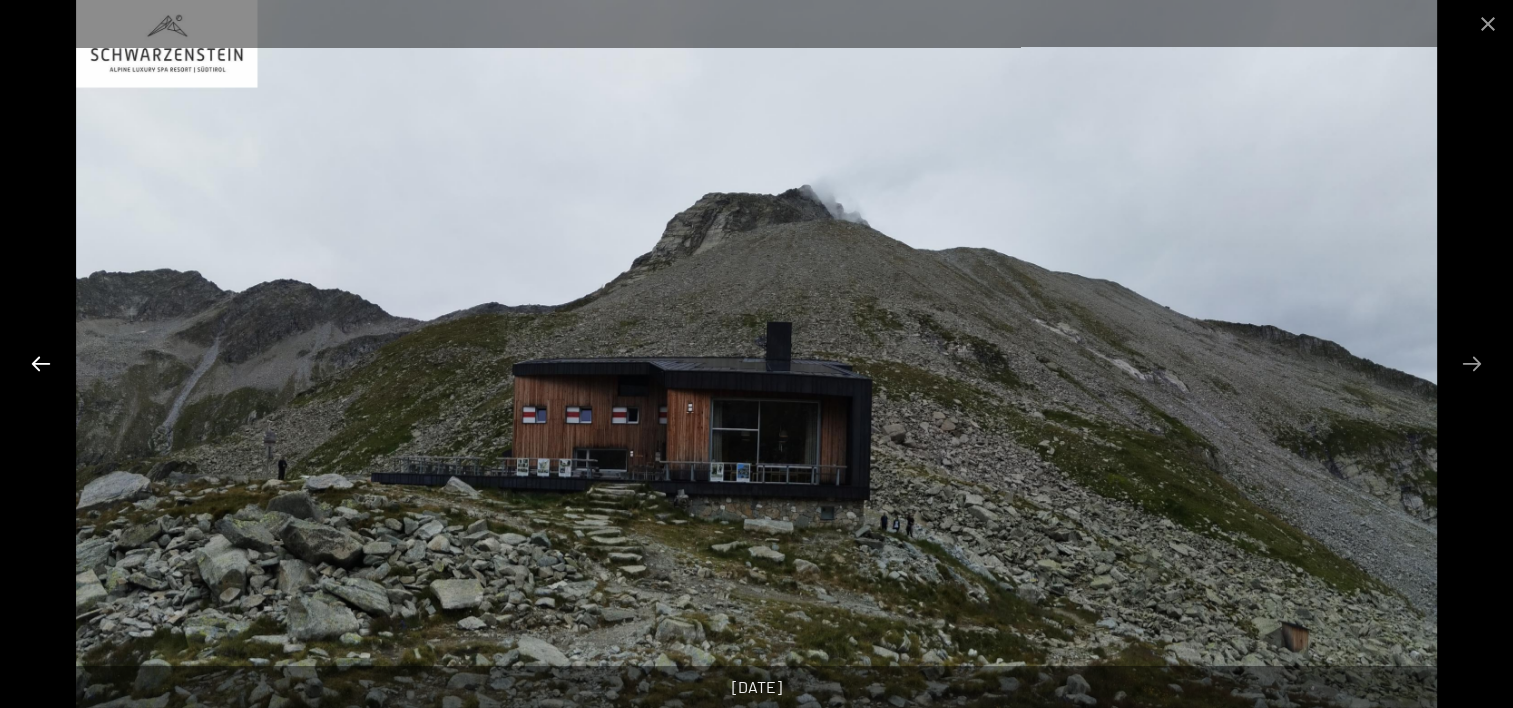 click at bounding box center (41, 363) 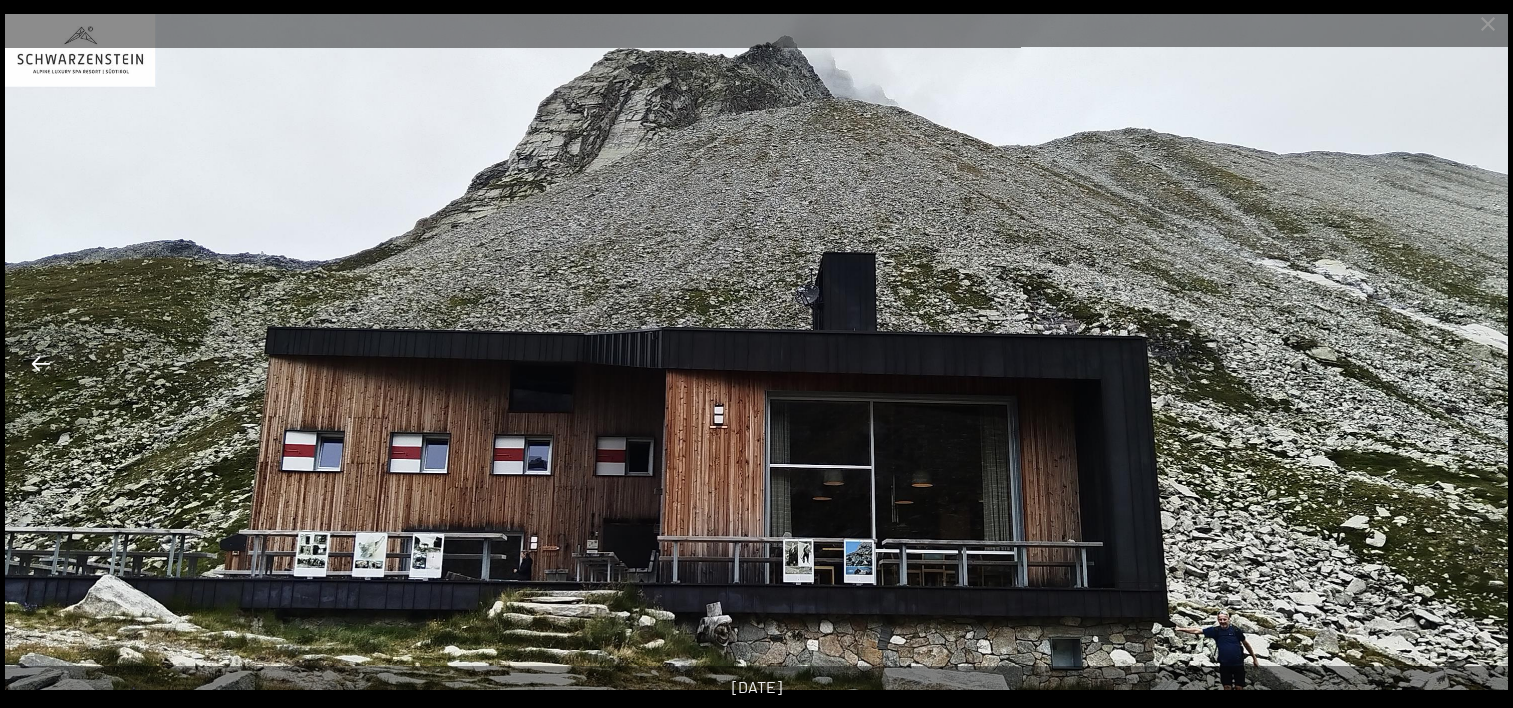 click at bounding box center (41, 363) 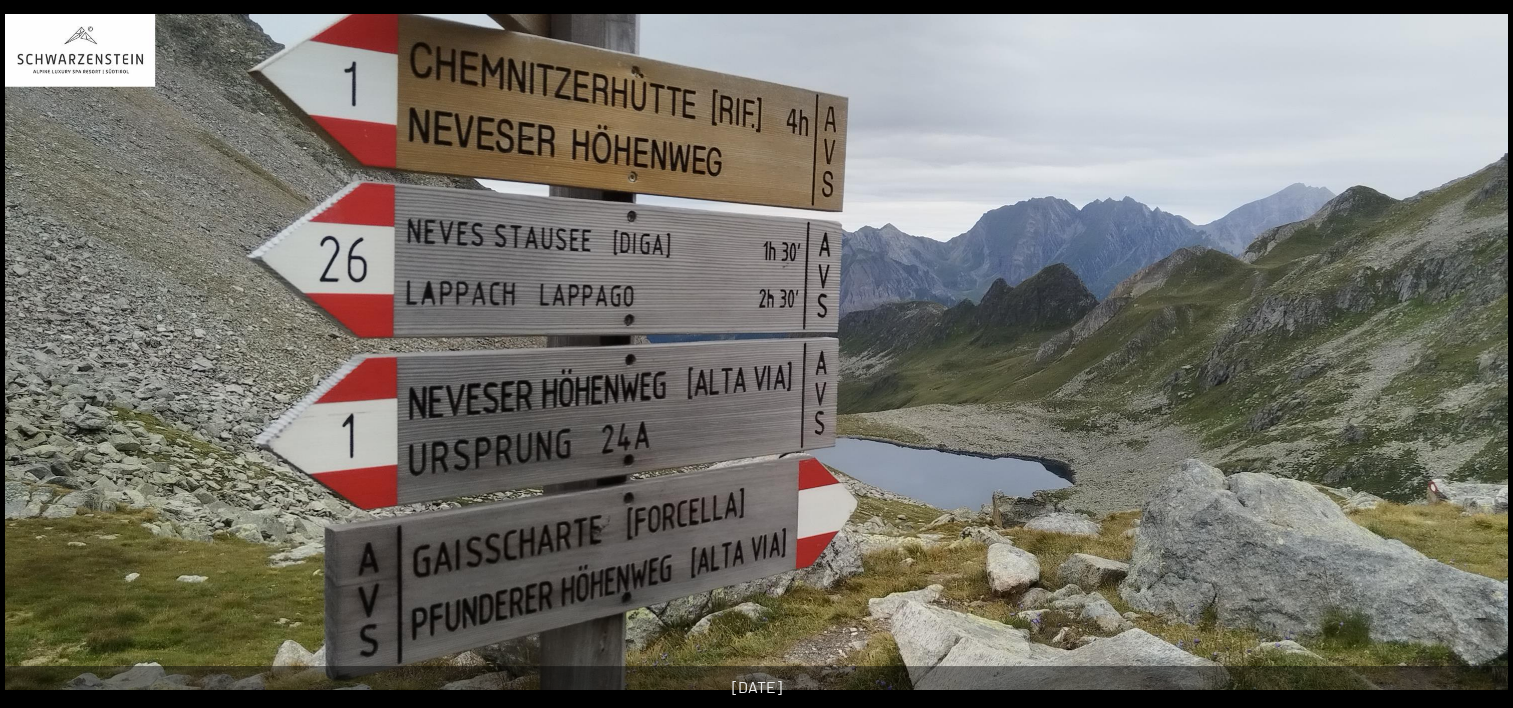 click at bounding box center (31, 363) 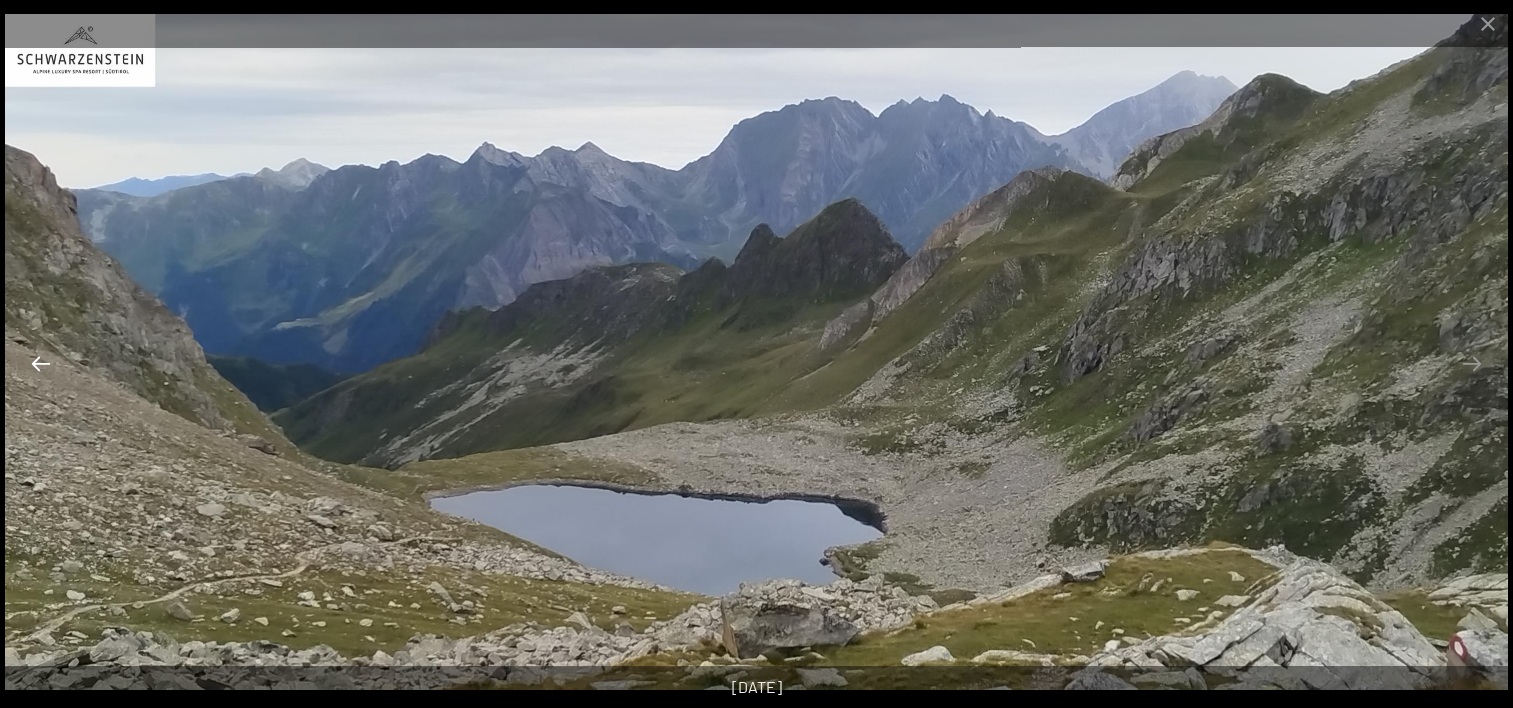 click at bounding box center [41, 363] 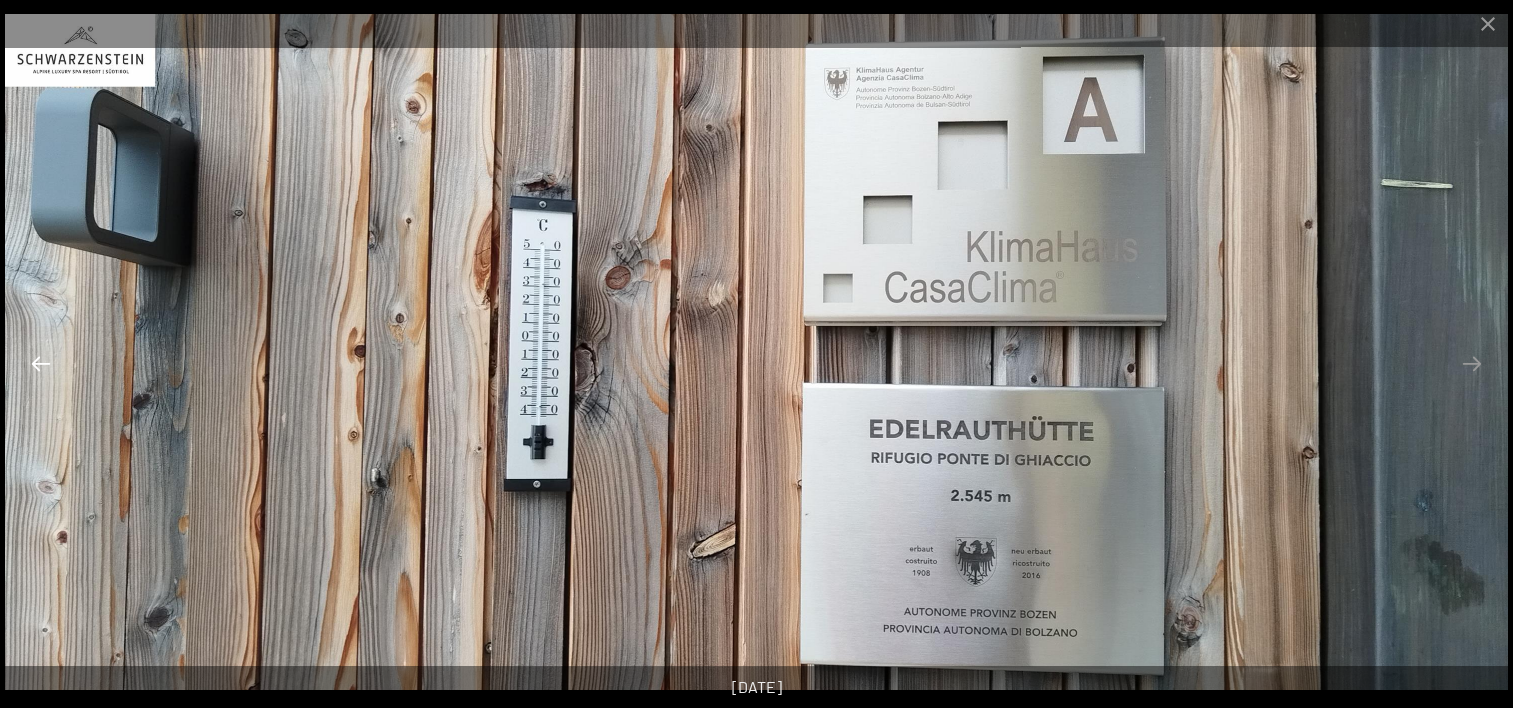 click at bounding box center (41, 363) 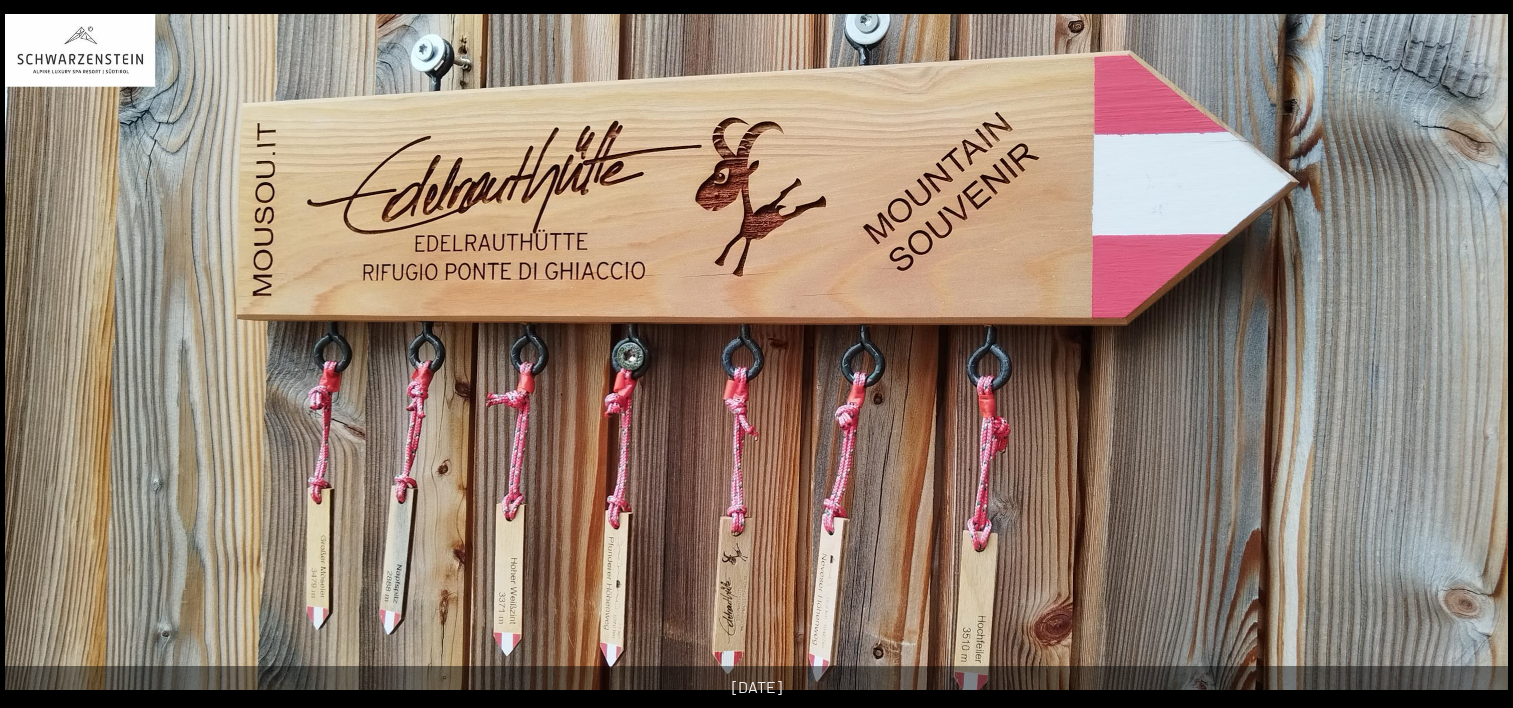 click at bounding box center (31, 363) 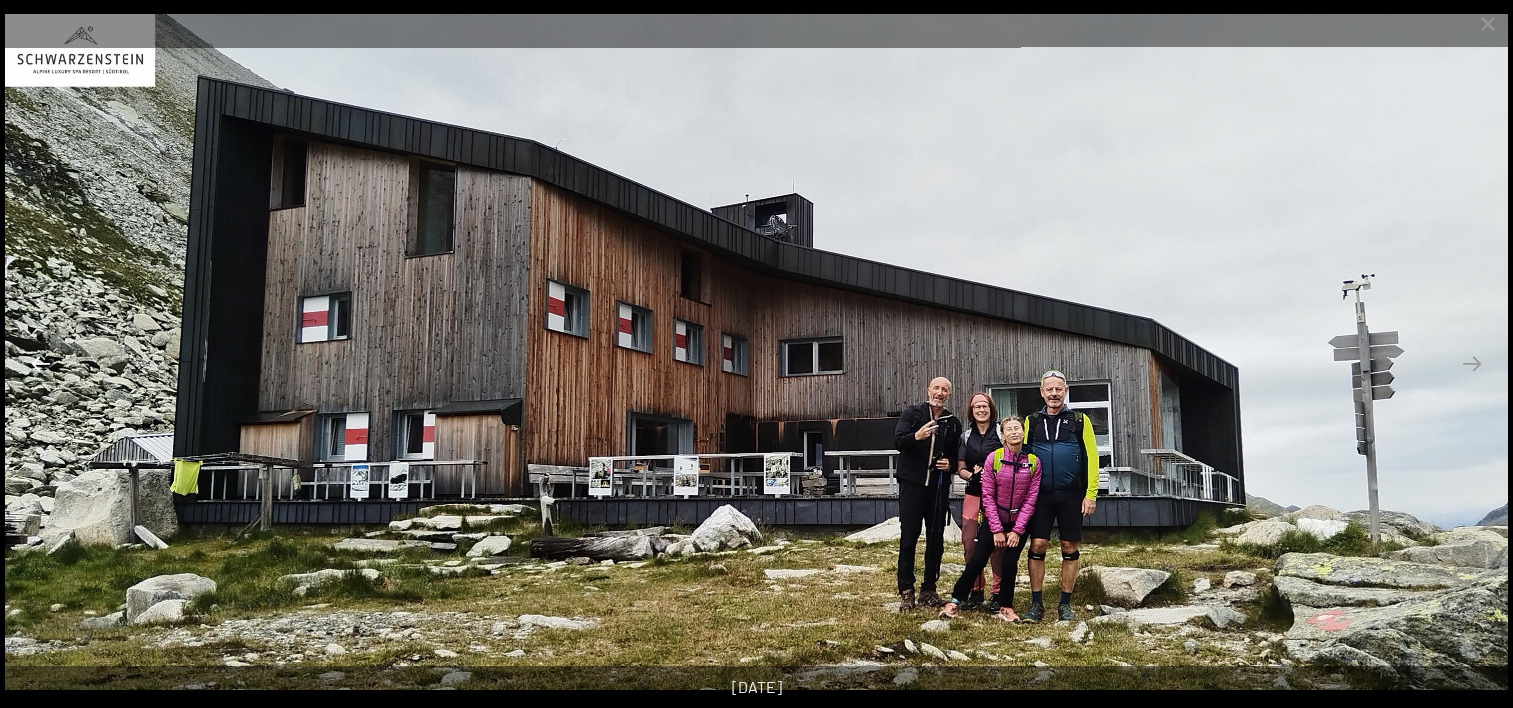 click at bounding box center (41, 363) 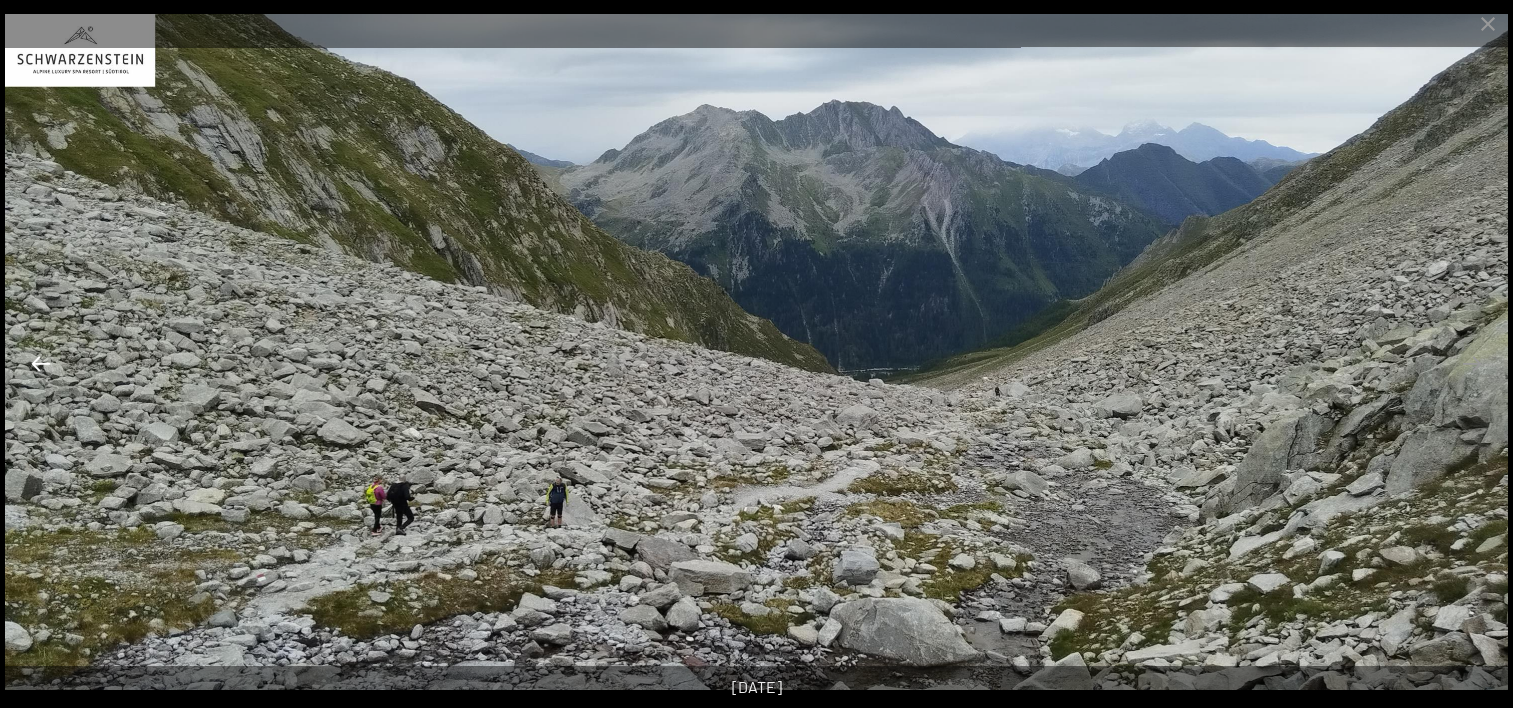 click at bounding box center (41, 363) 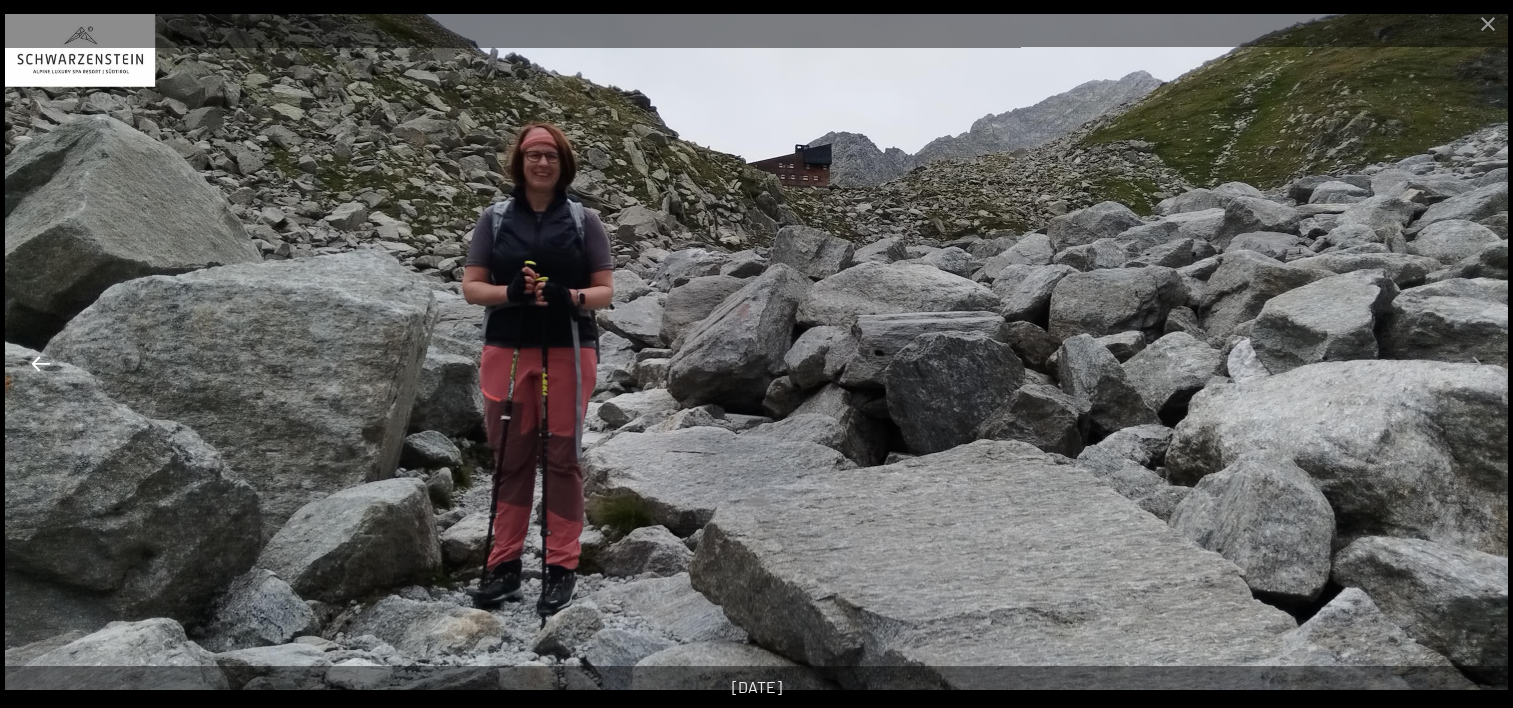click at bounding box center (41, 363) 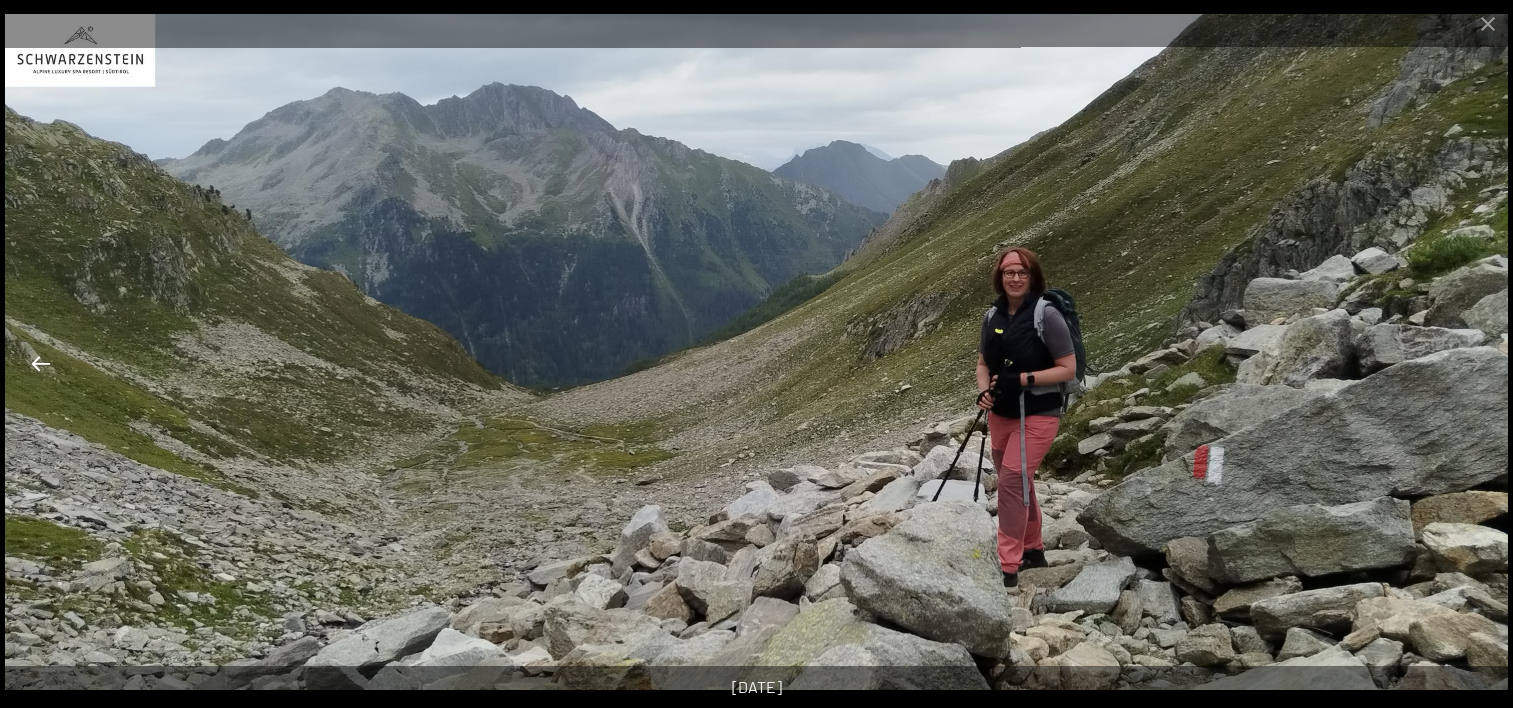 click at bounding box center [41, 363] 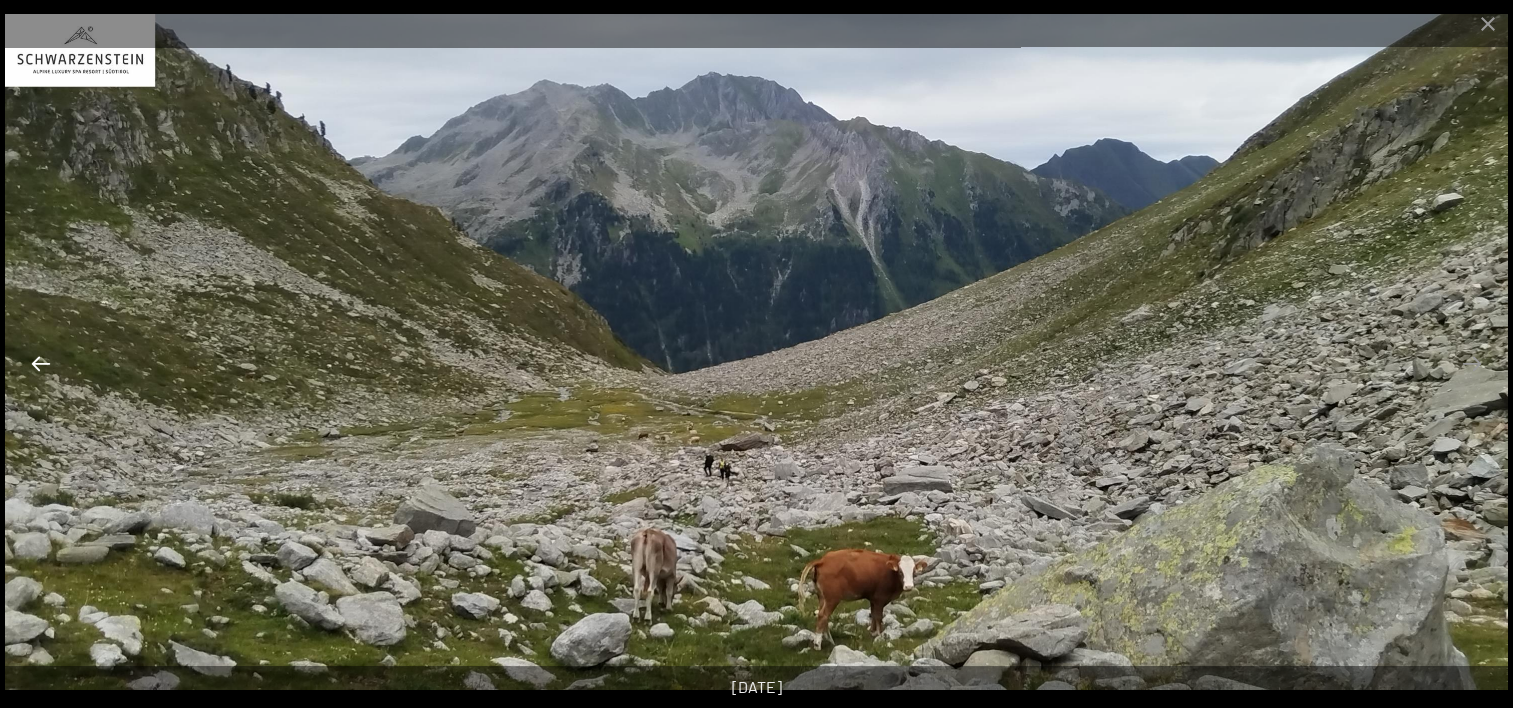 click at bounding box center (41, 363) 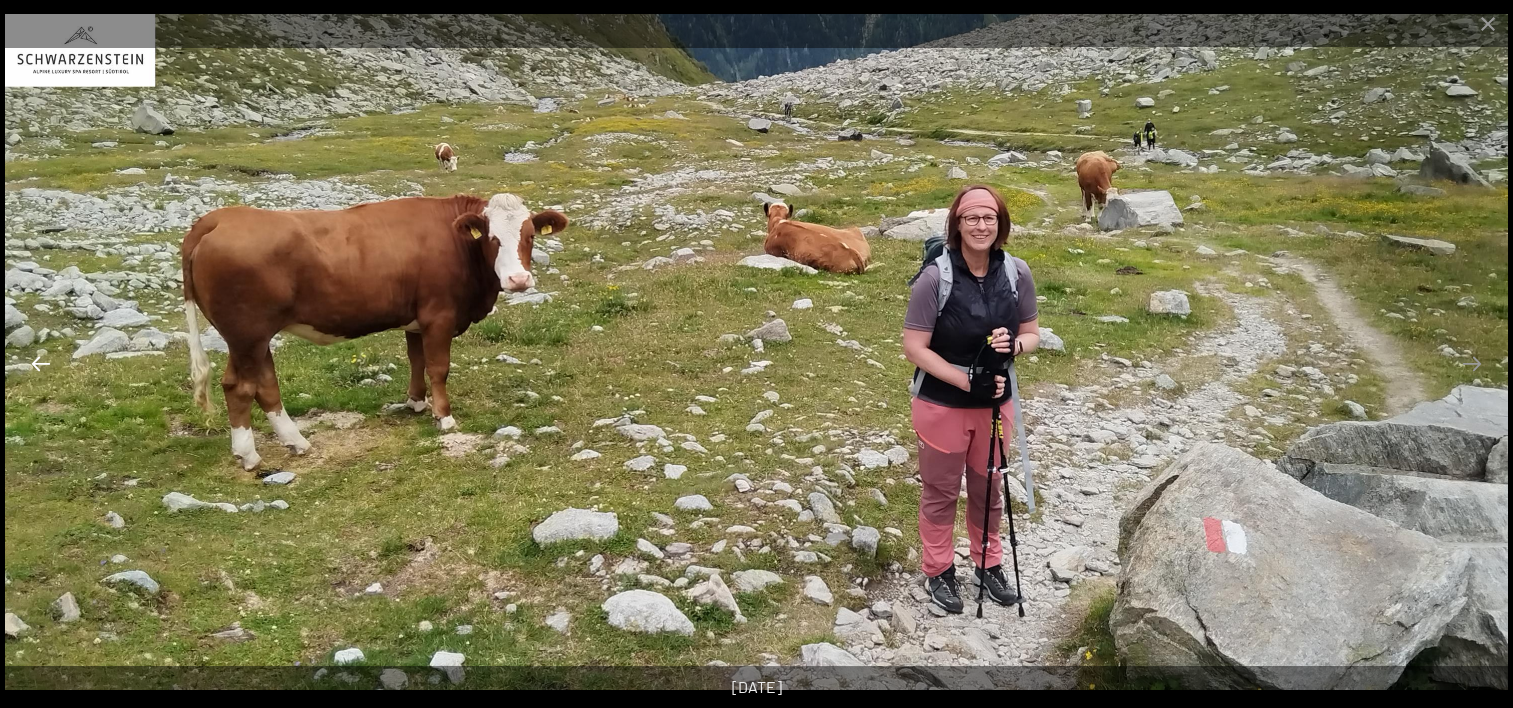 click at bounding box center [41, 363] 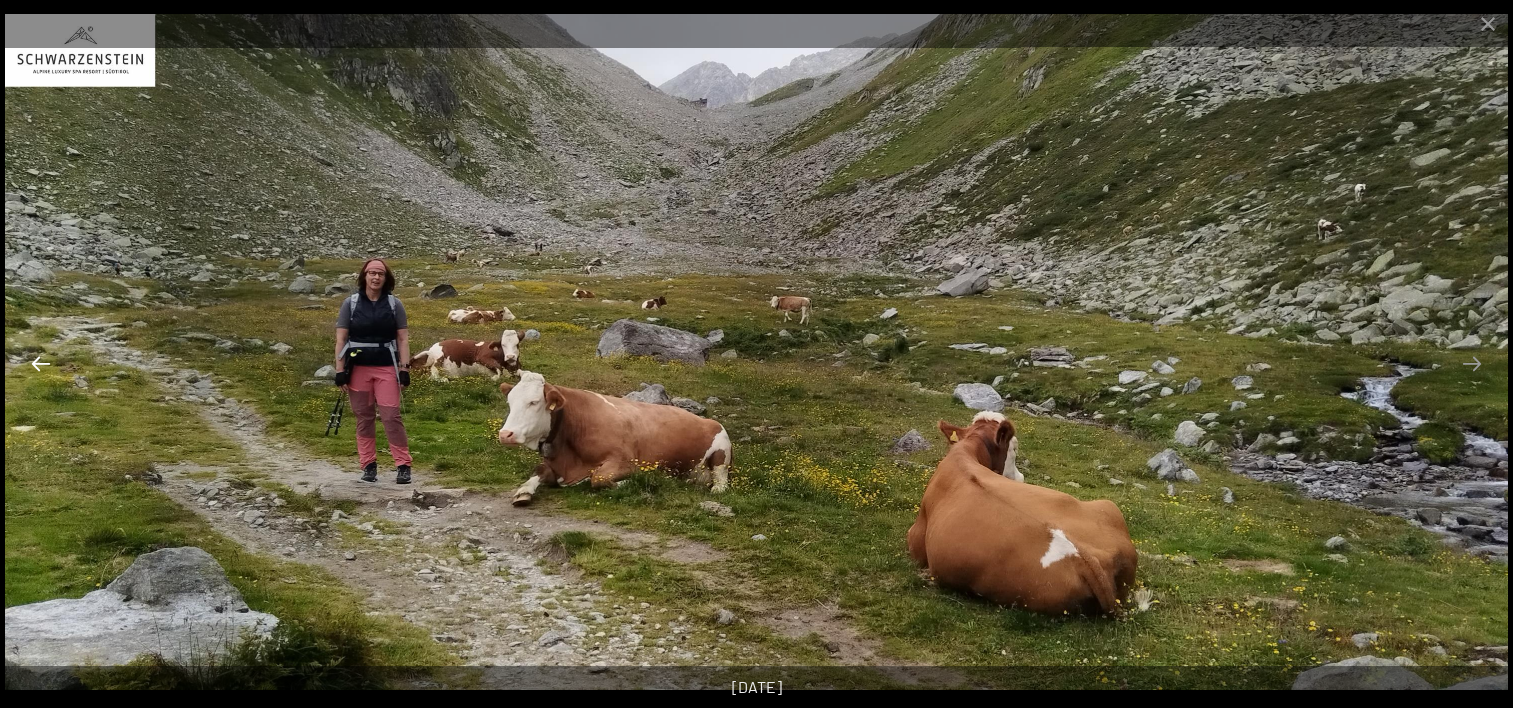 click at bounding box center (41, 363) 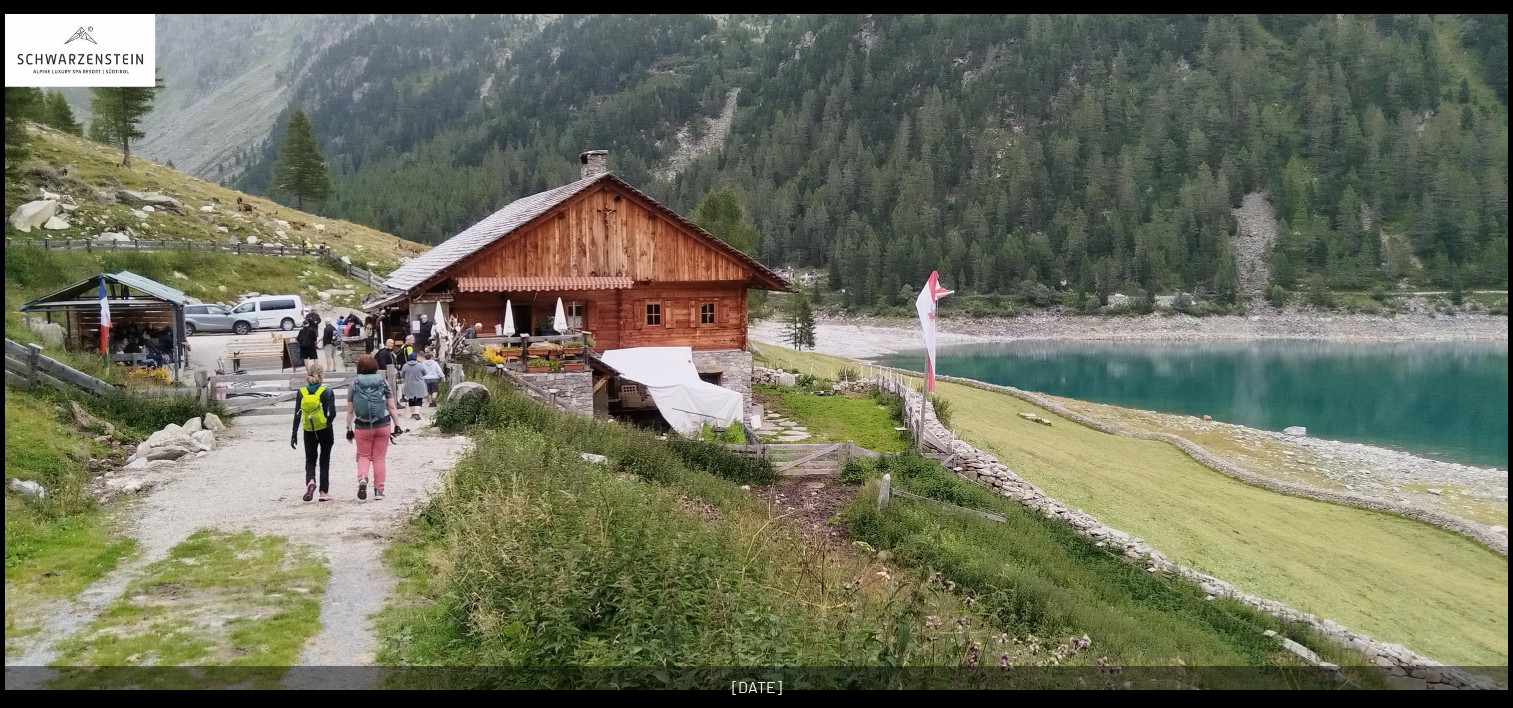 click at bounding box center [31, 363] 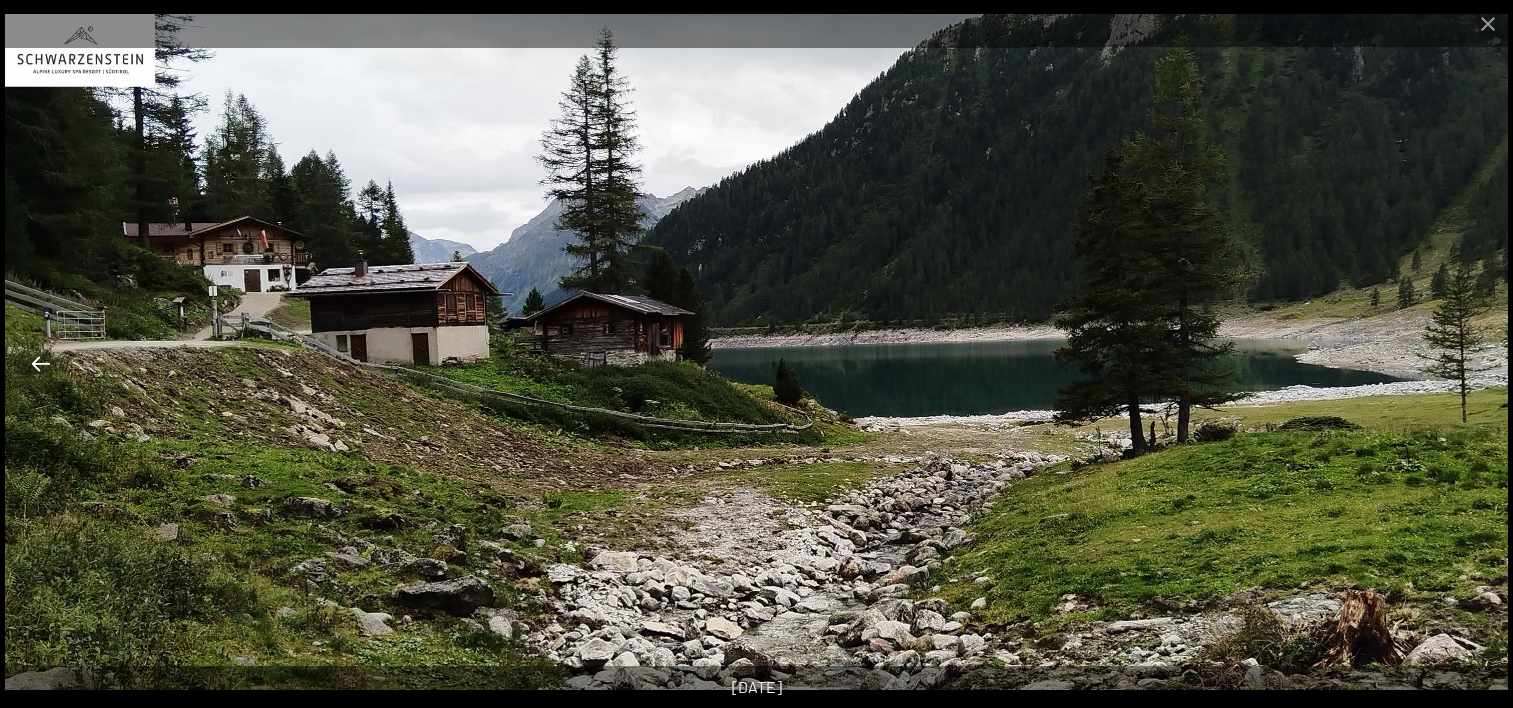 click at bounding box center [41, 363] 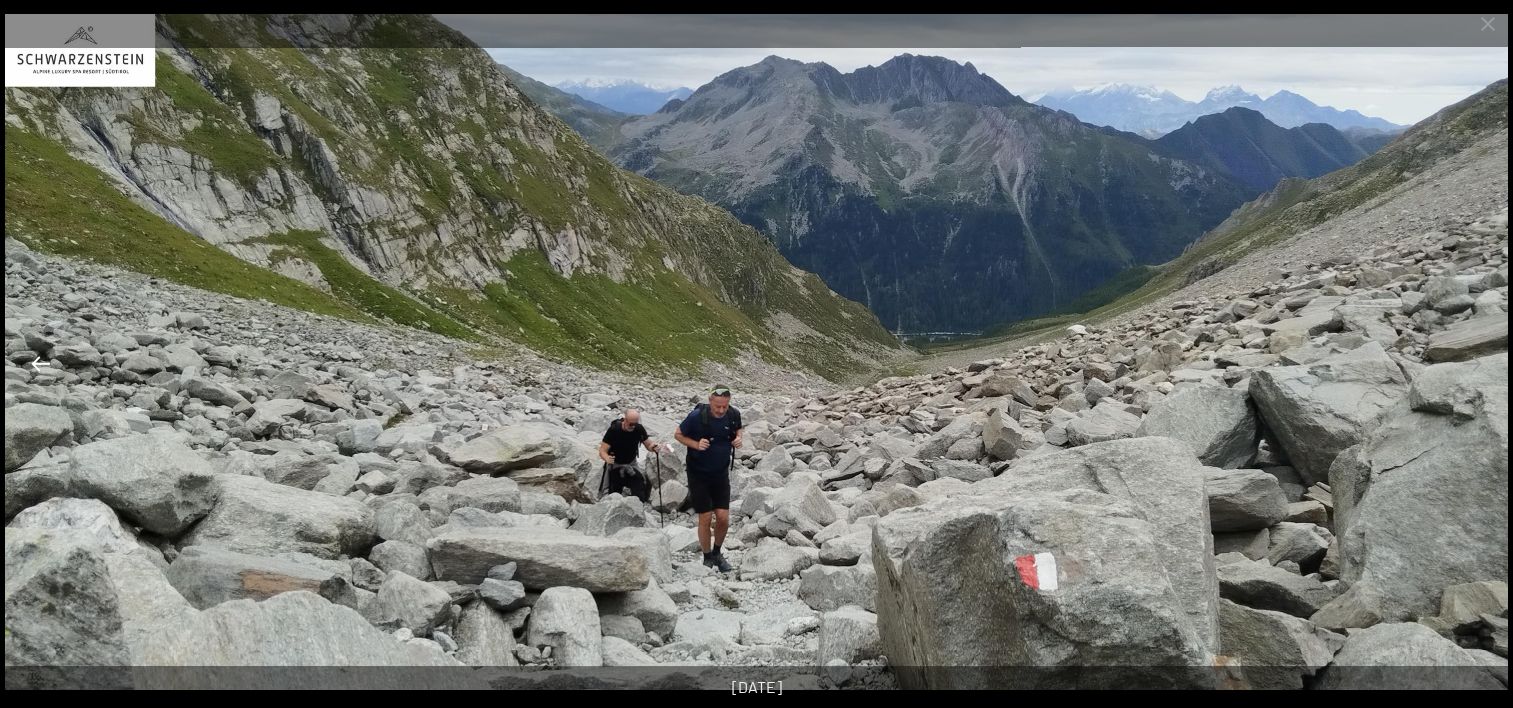 click at bounding box center [41, 363] 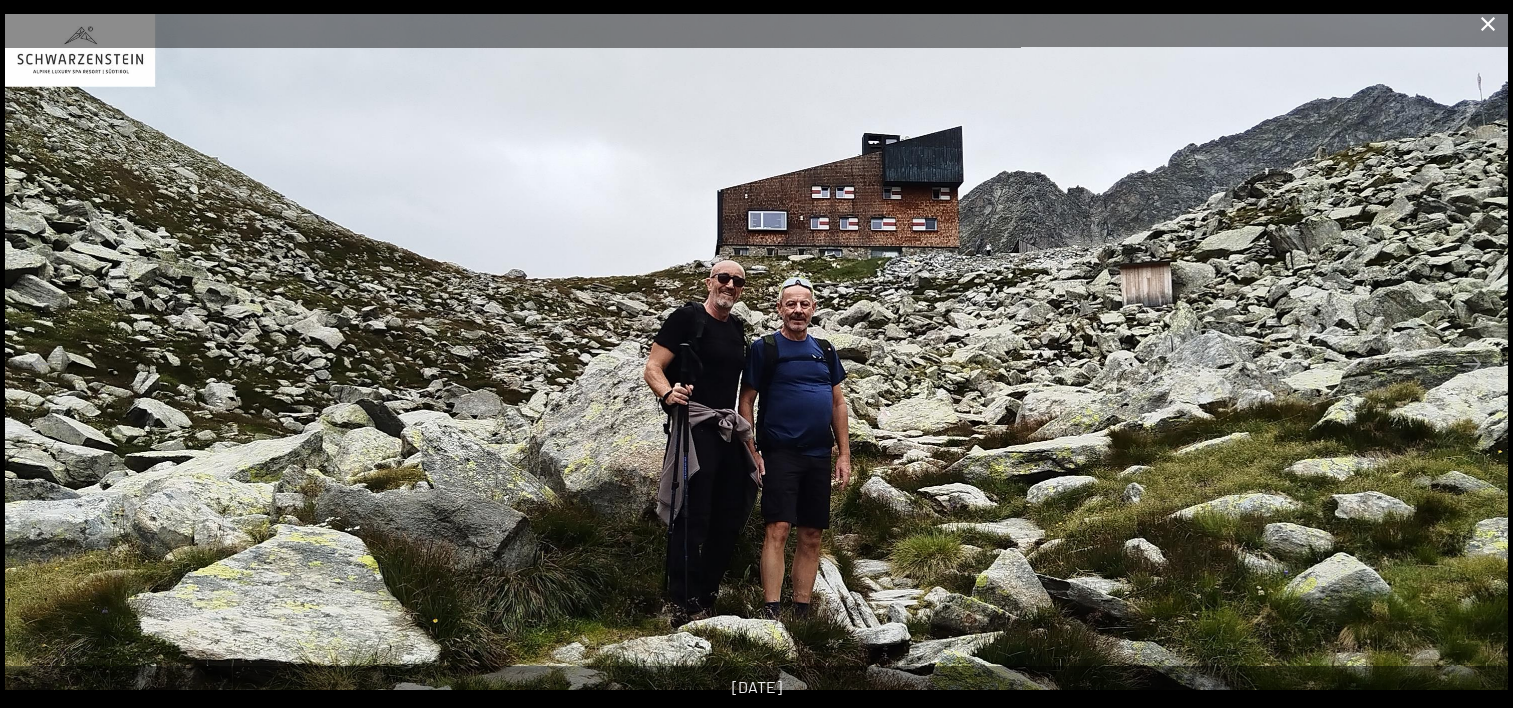 click at bounding box center (1488, 23) 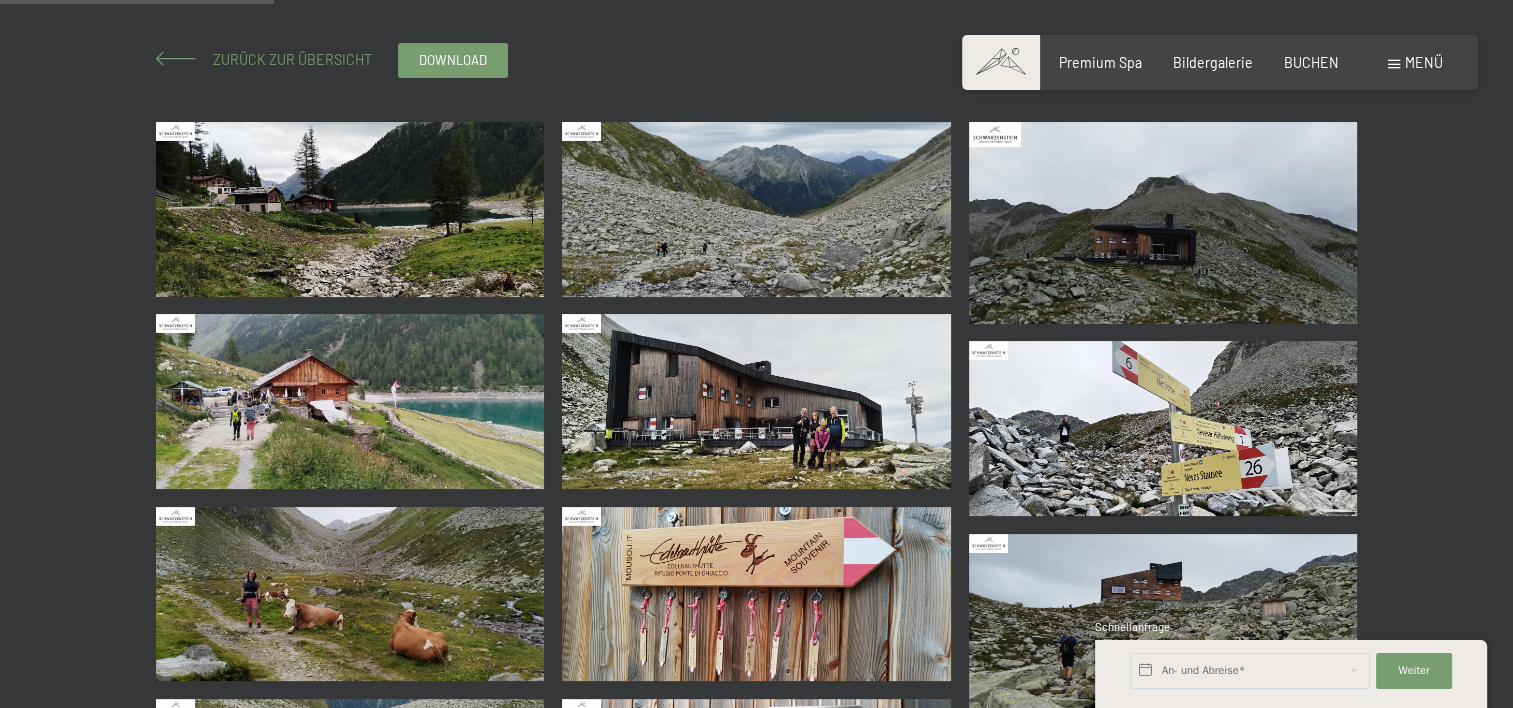 click on "Zurück zur Übersicht" at bounding box center [285, 59] 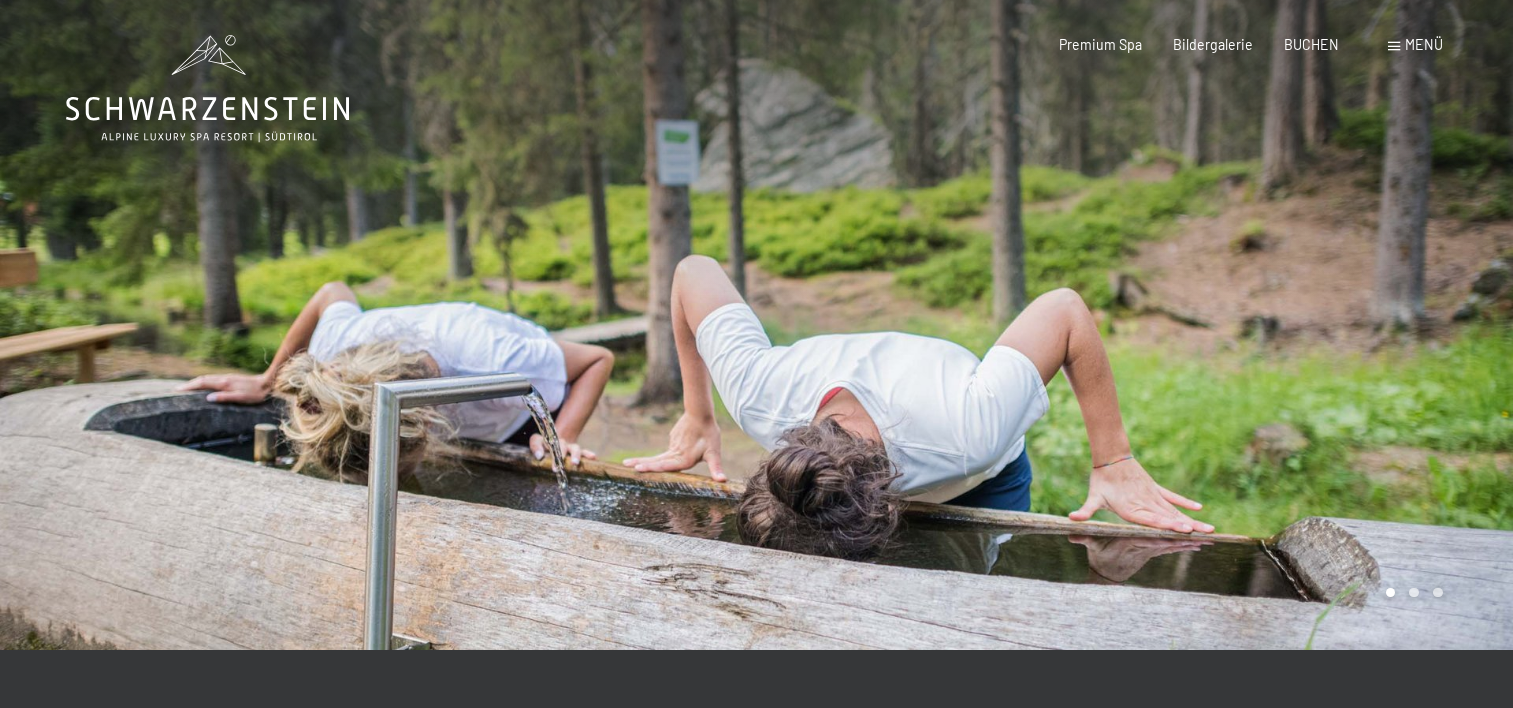 scroll, scrollTop: 0, scrollLeft: 0, axis: both 